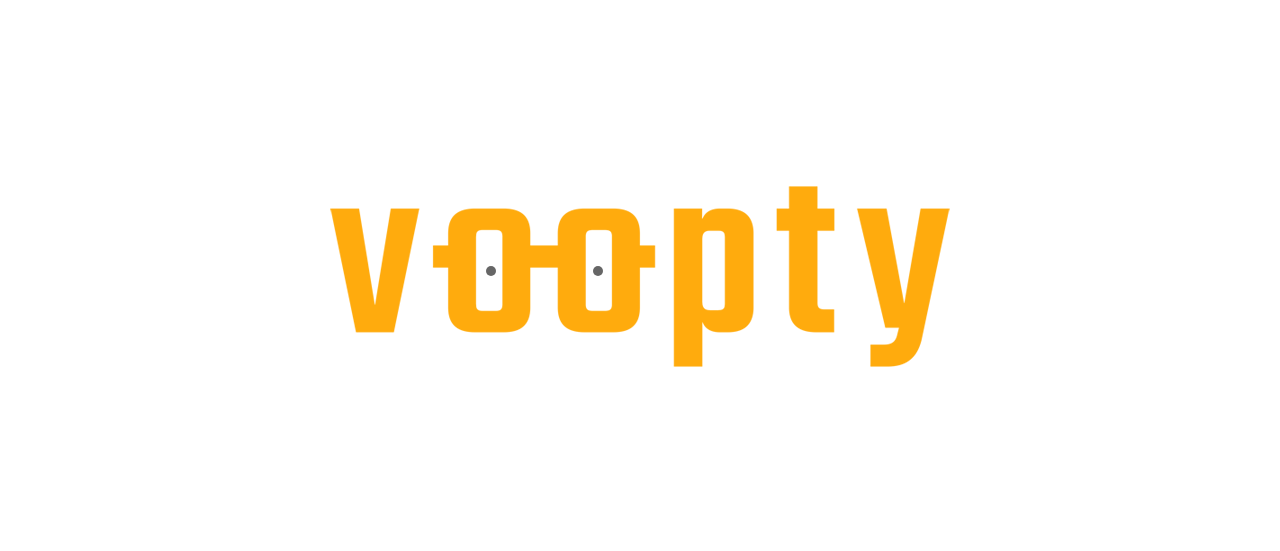 scroll, scrollTop: 0, scrollLeft: 0, axis: both 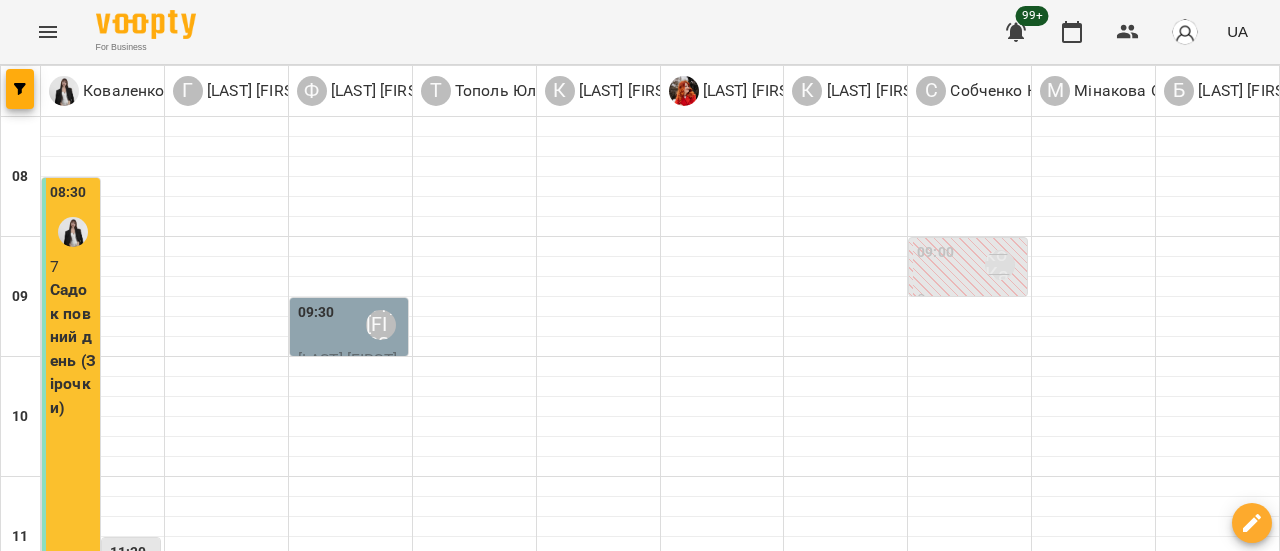 click on "вт" at bounding box center (211, 1703) 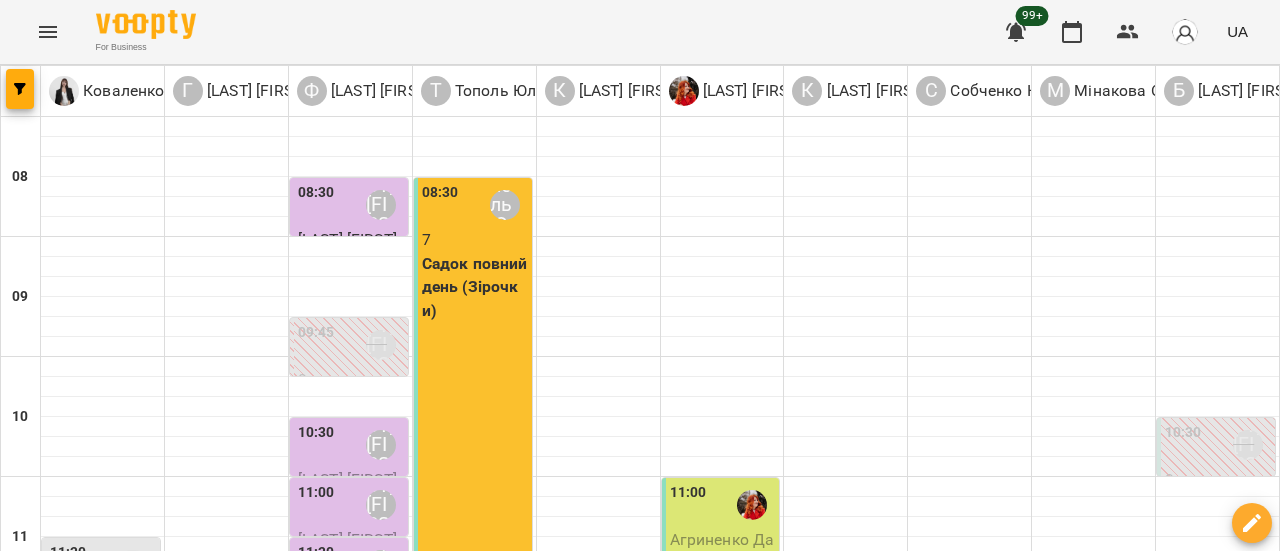 click 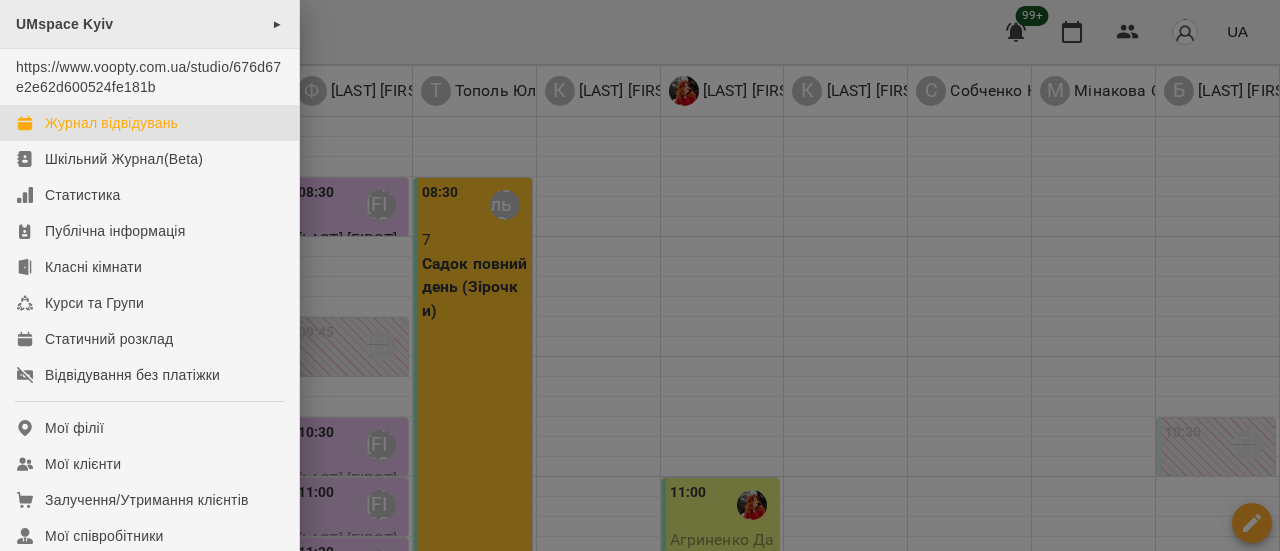 click on "UMspace Kyiv ►" at bounding box center [149, 24] 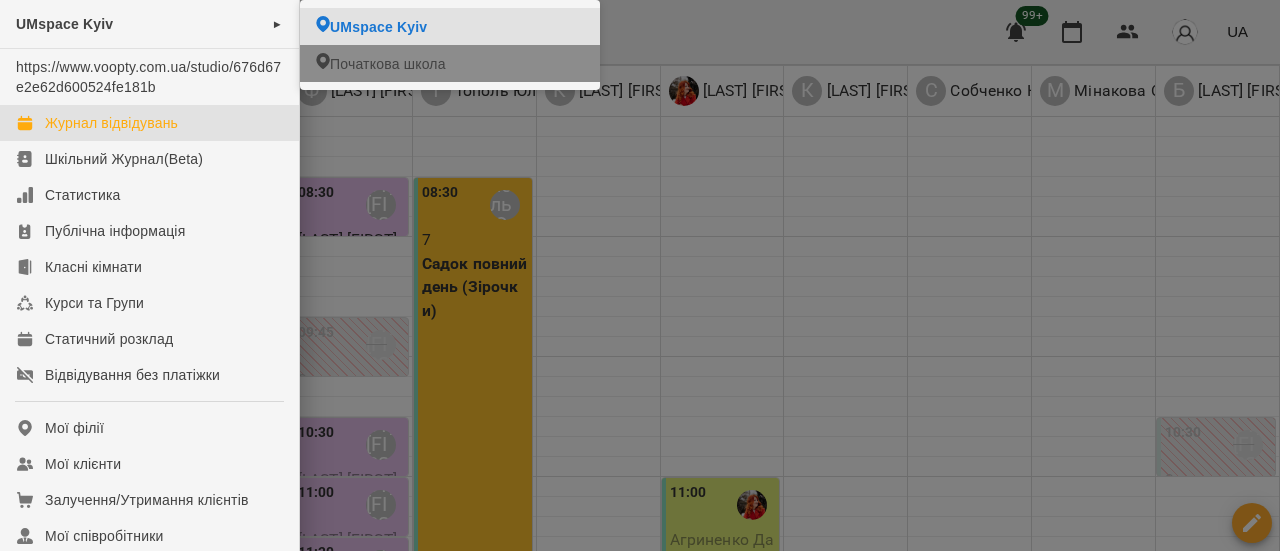 click on "Початкова школа" at bounding box center (388, 64) 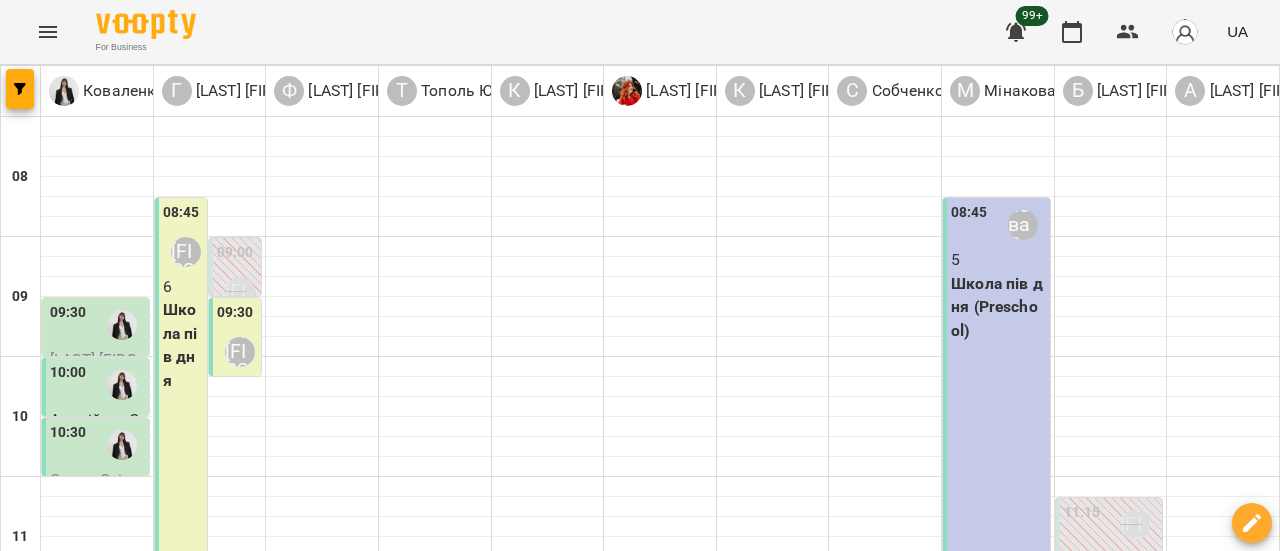 click 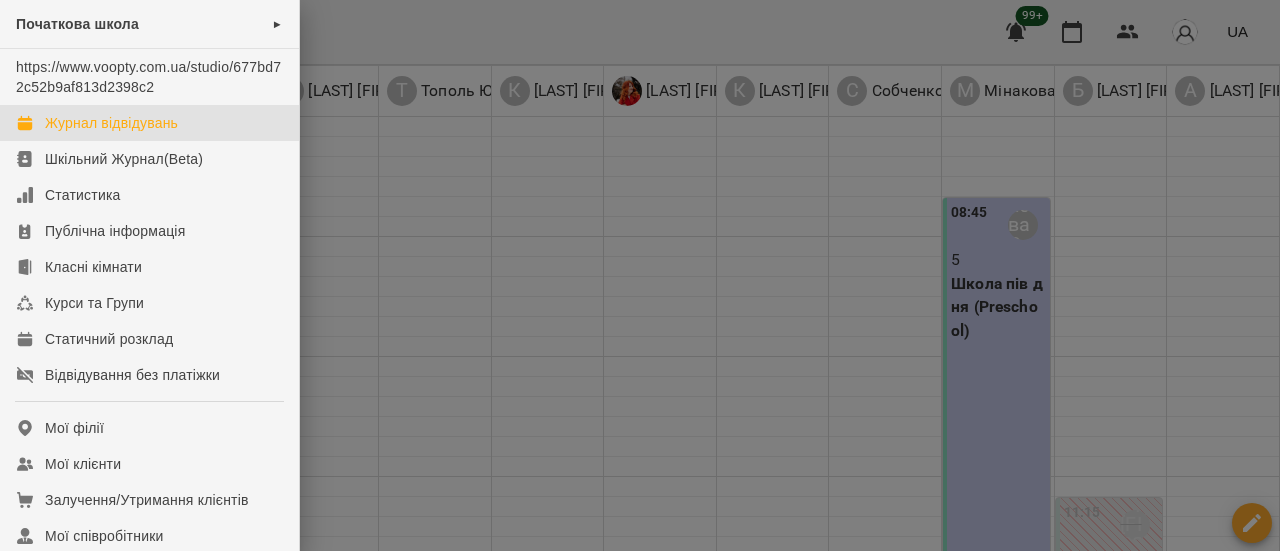 click at bounding box center (640, 275) 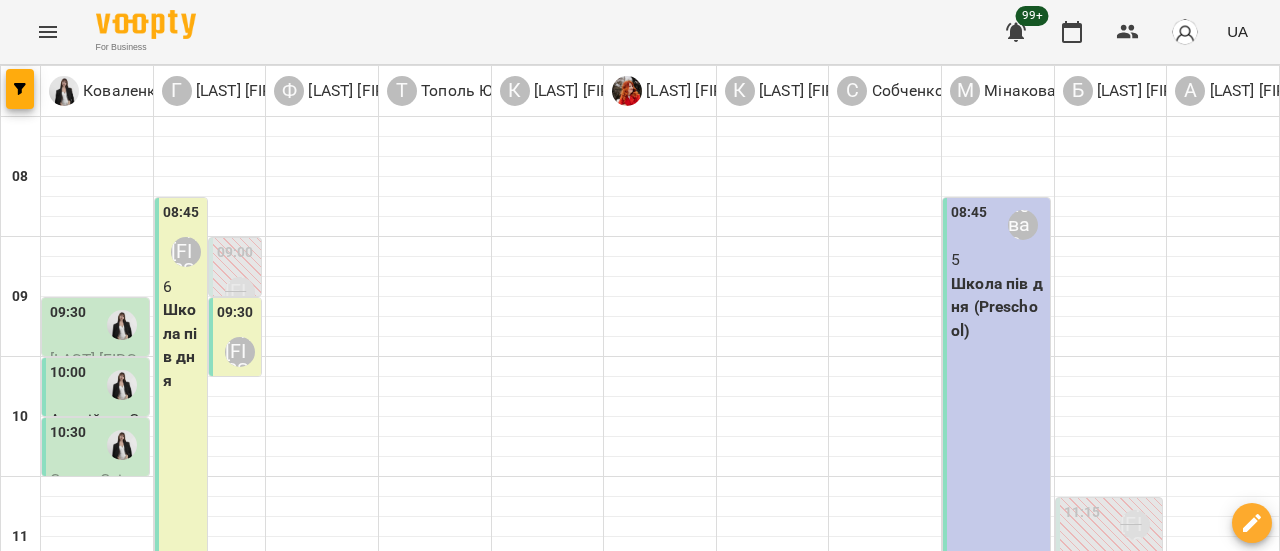 click 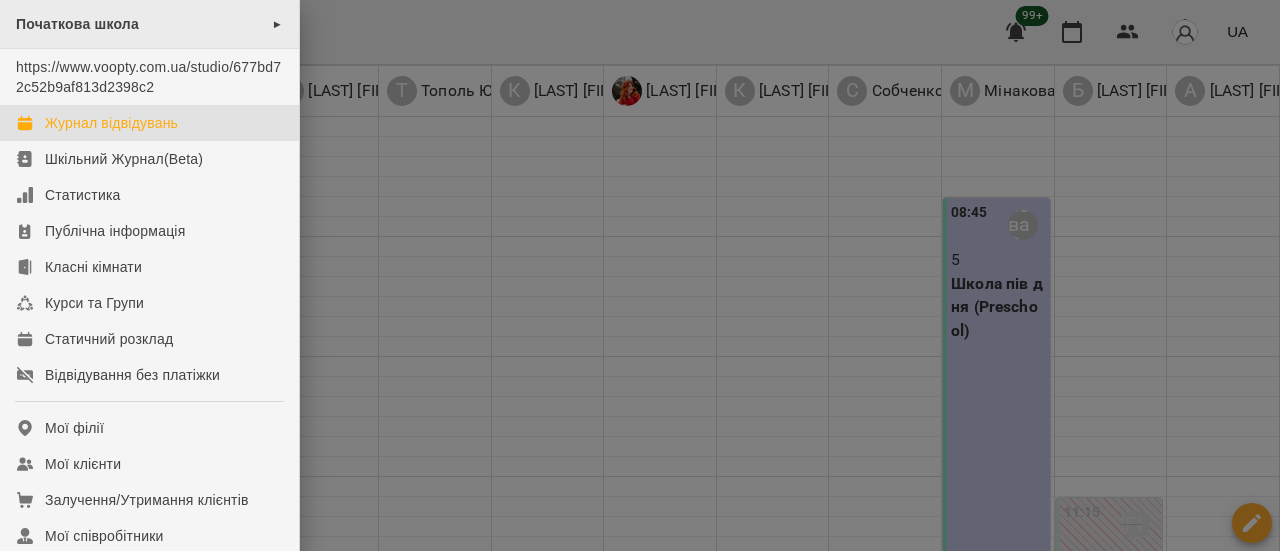 click on "Початкова школа  ►" at bounding box center (149, 24) 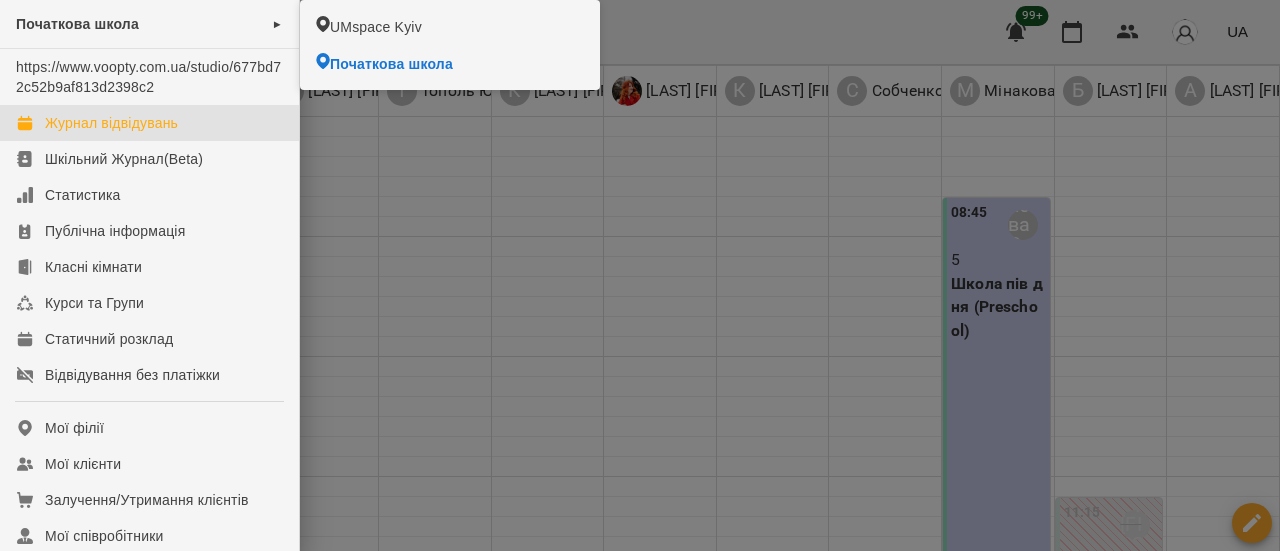 click at bounding box center (640, 275) 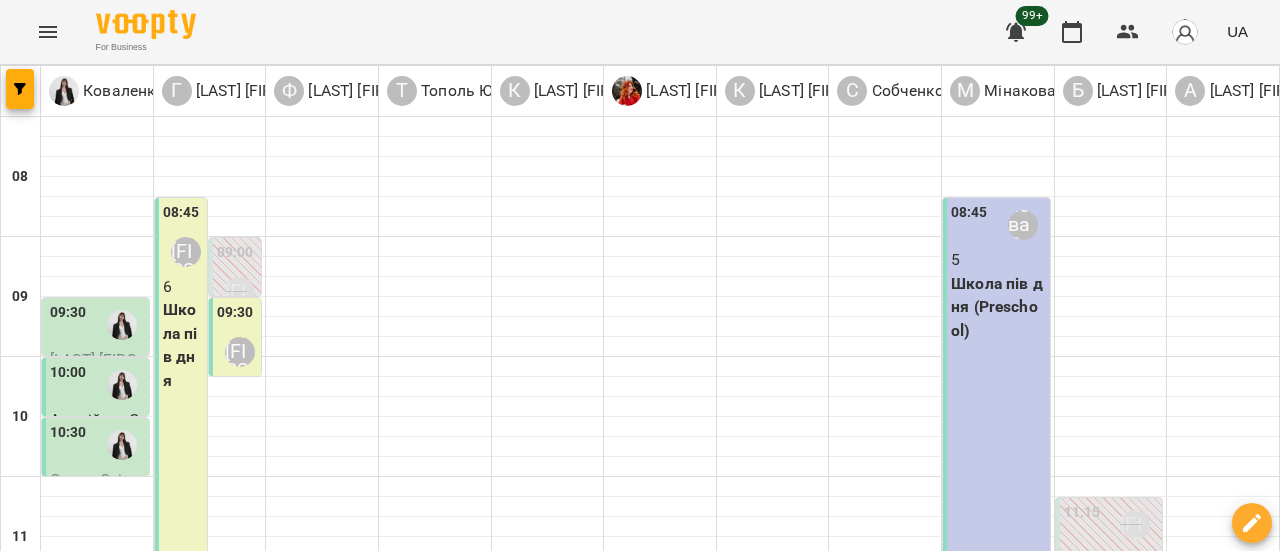 scroll, scrollTop: 838, scrollLeft: 0, axis: vertical 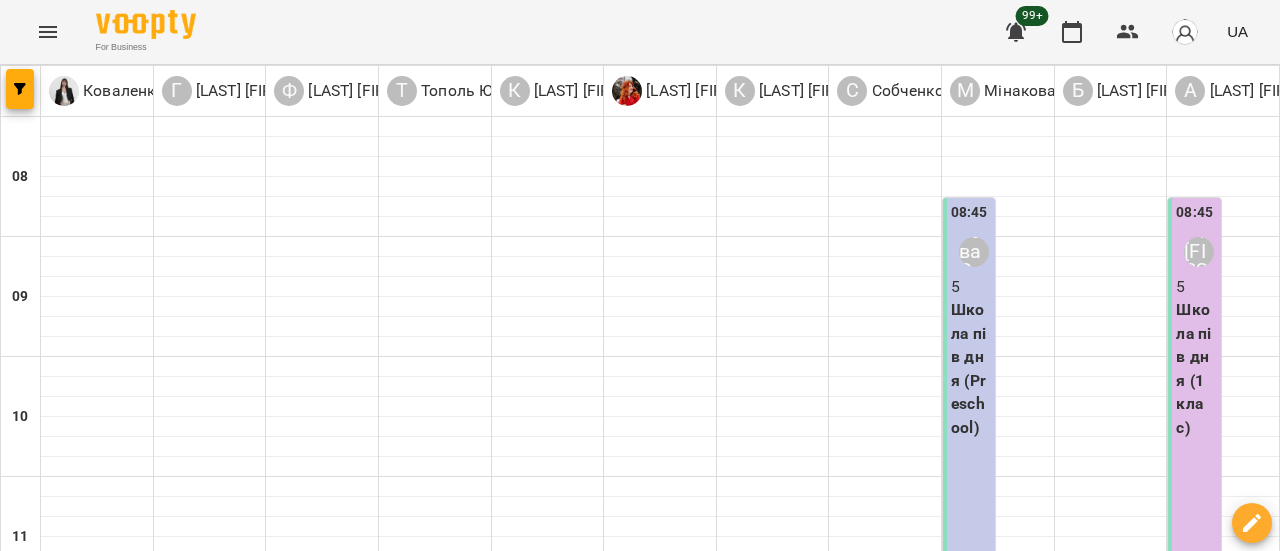 click on "07 серп" at bounding box center [832, 1602] 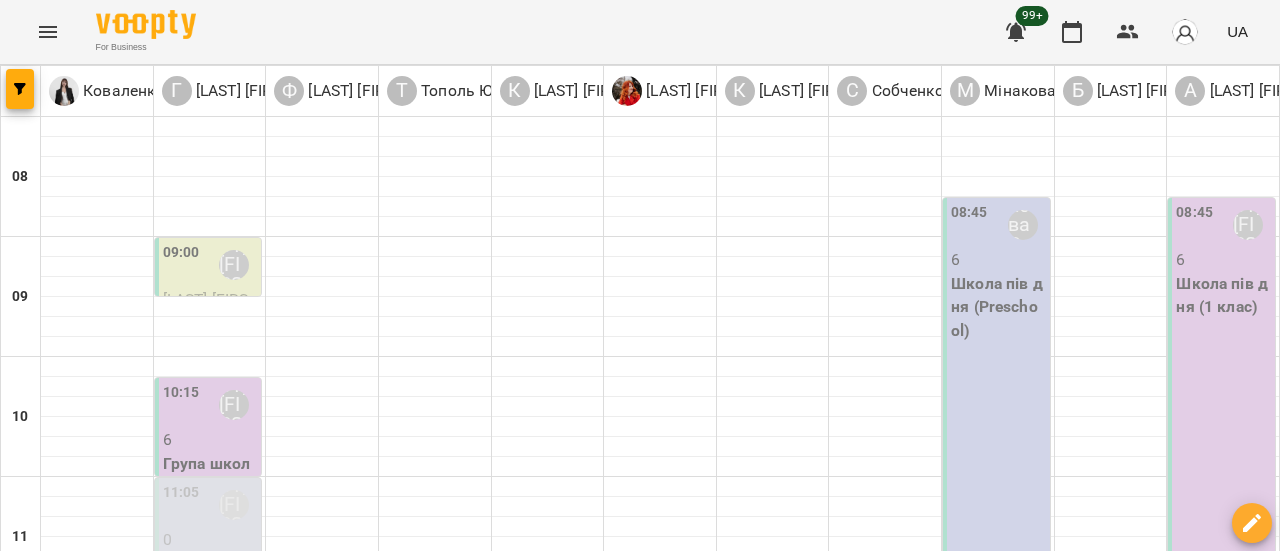 click on "[TIME] [LAST] [FIRST]" at bounding box center (210, 265) 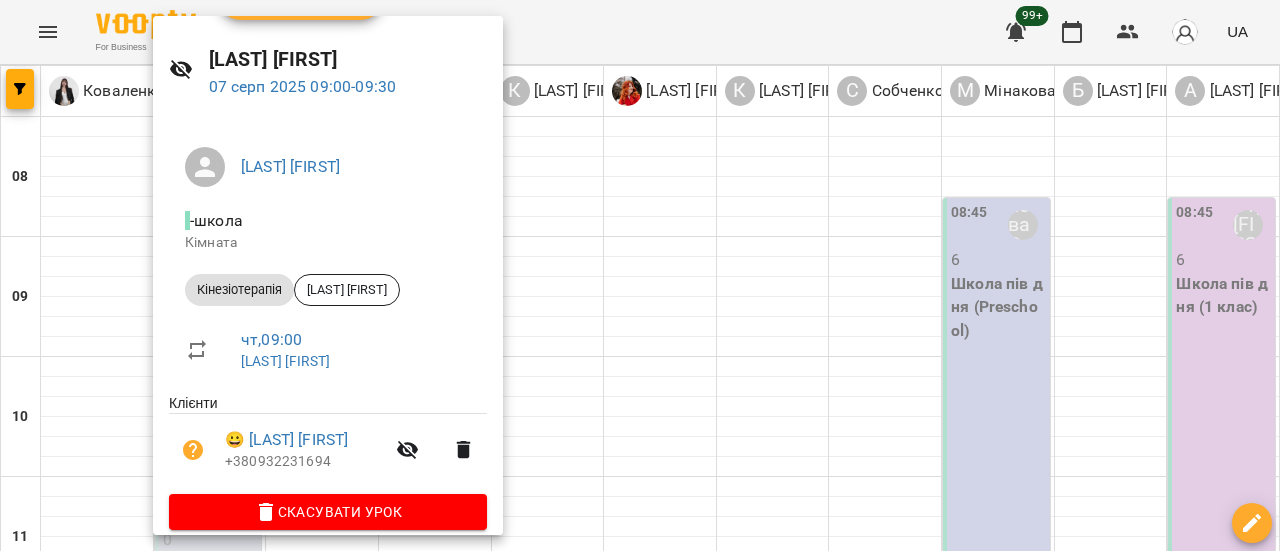 scroll, scrollTop: 73, scrollLeft: 0, axis: vertical 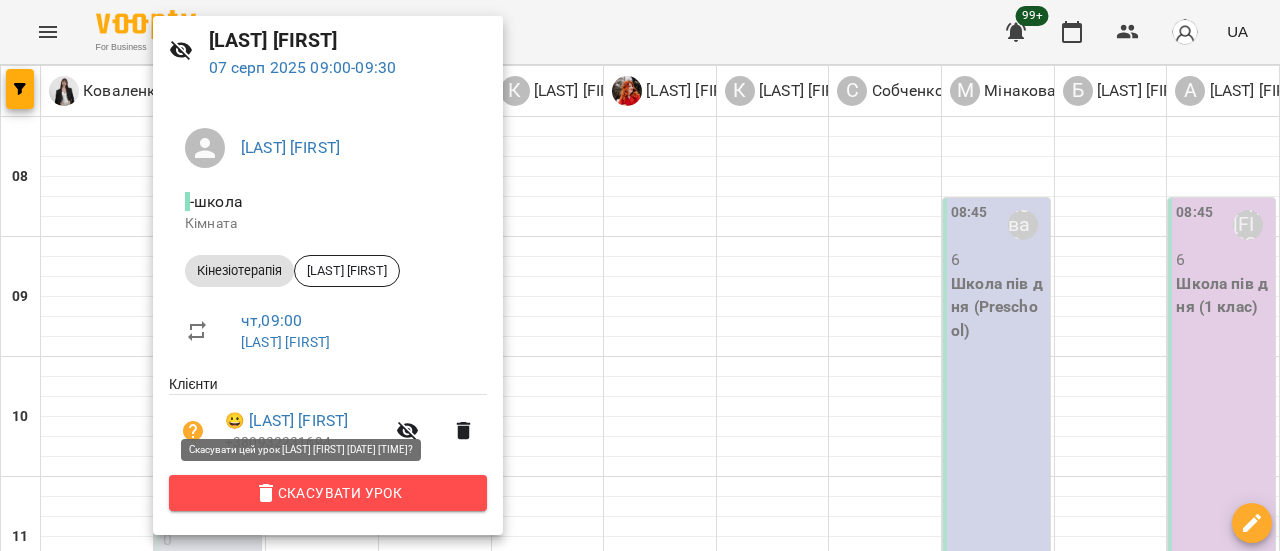 click on "Скасувати Урок" at bounding box center (328, 493) 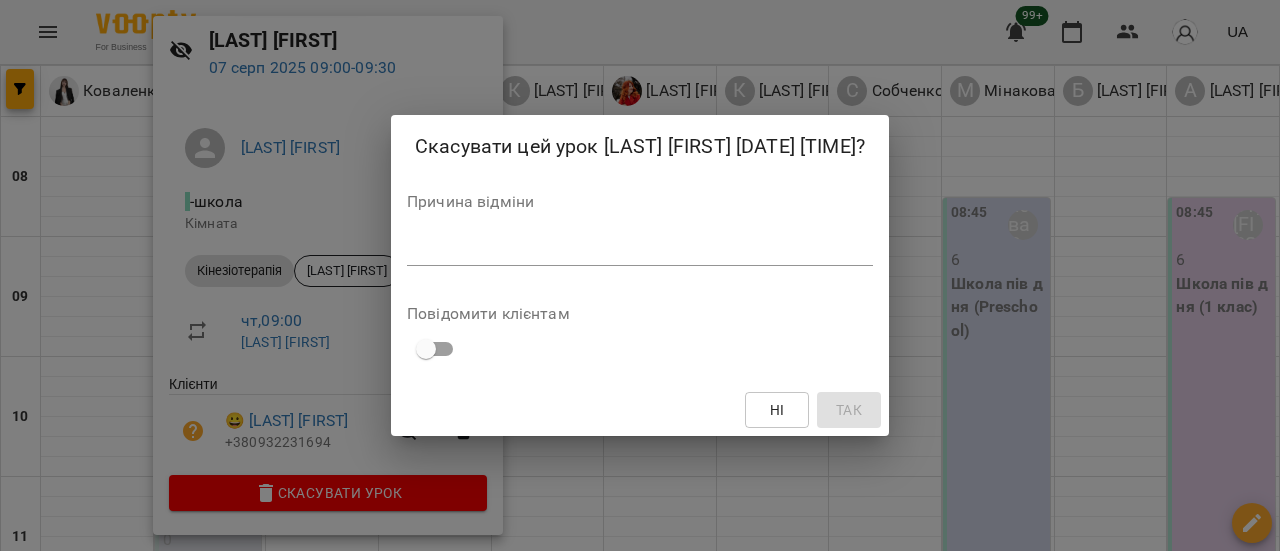 click at bounding box center [640, 249] 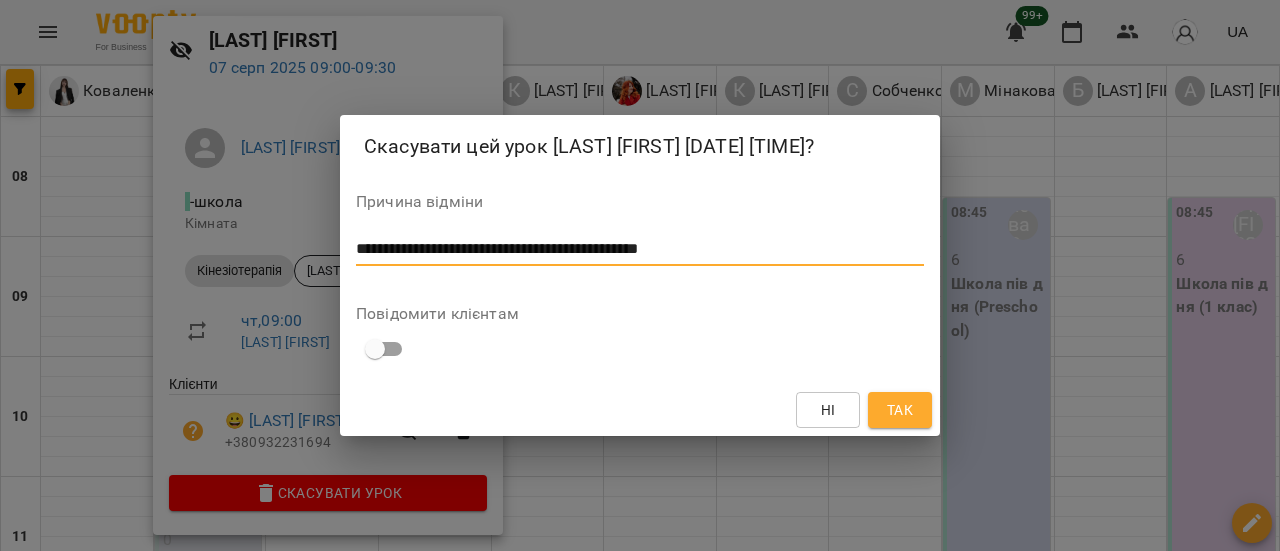 type on "**********" 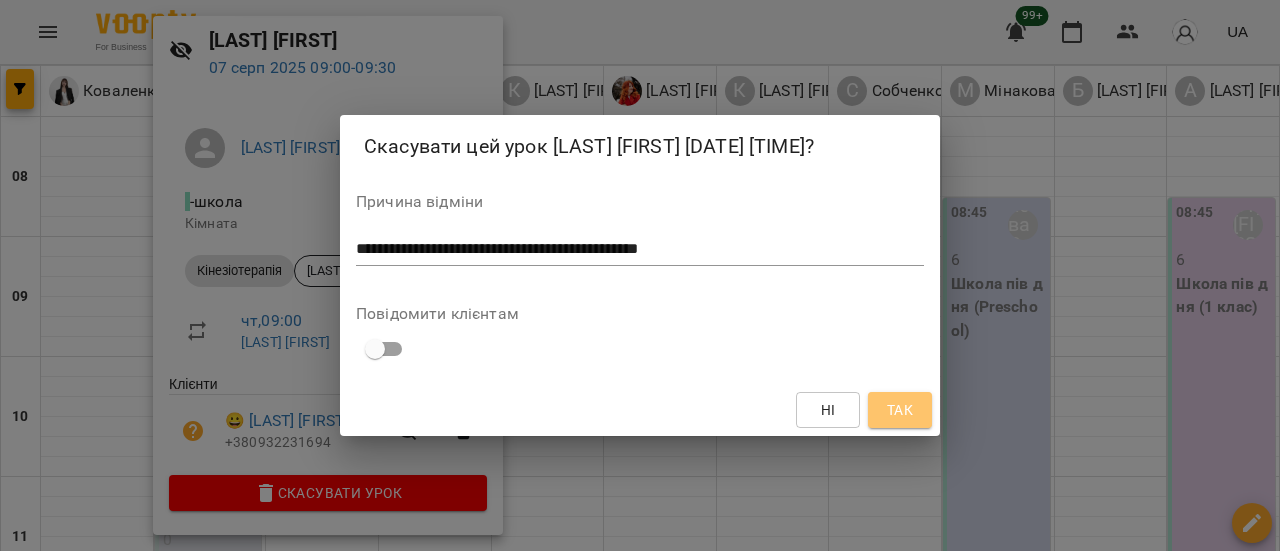 click on "Так" at bounding box center [900, 410] 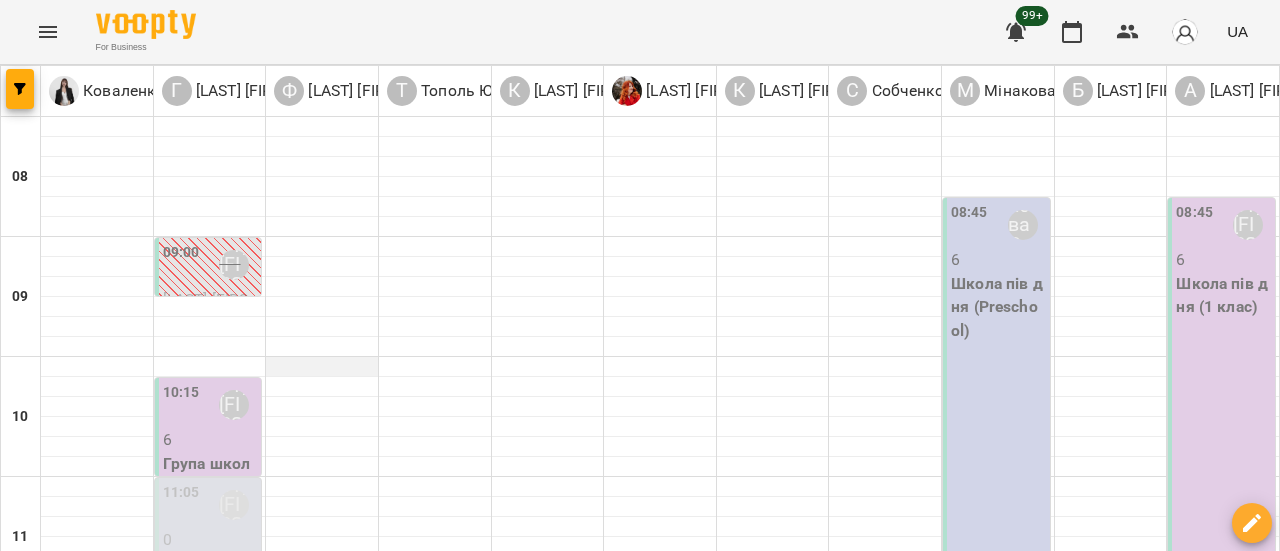 scroll, scrollTop: 100, scrollLeft: 0, axis: vertical 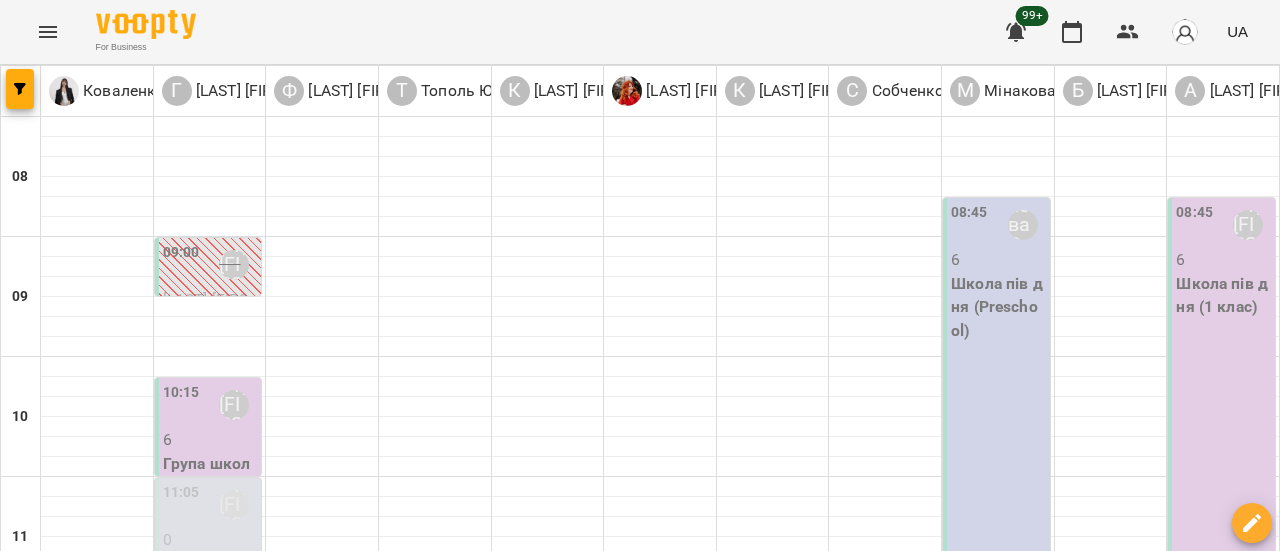 click on "[LAST] [FIRST]" at bounding box center (234, 405) 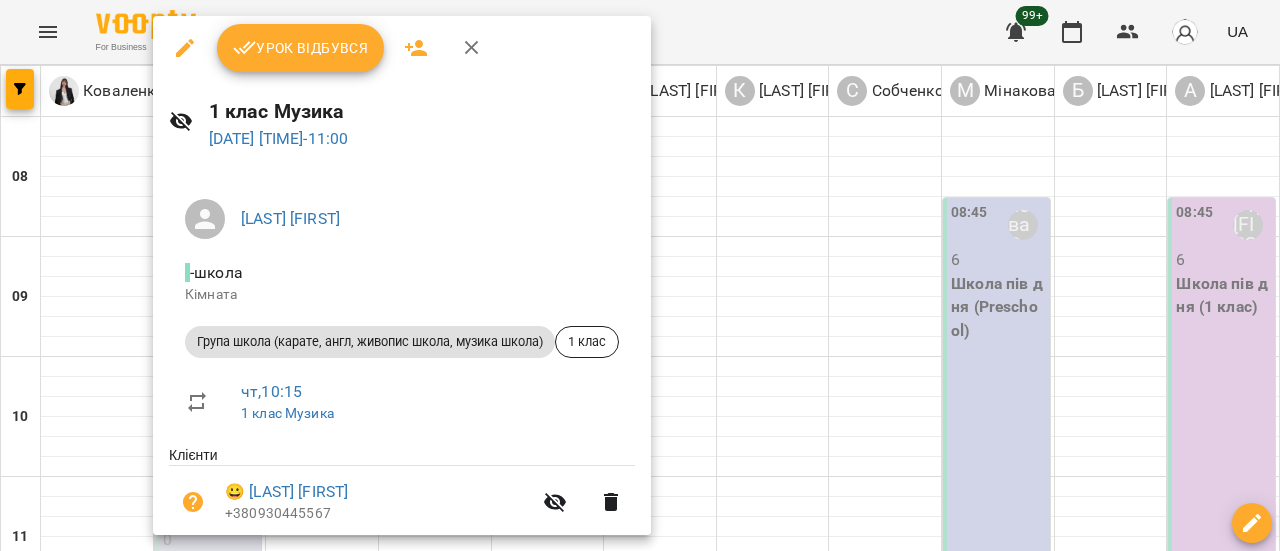 scroll, scrollTop: 429, scrollLeft: 0, axis: vertical 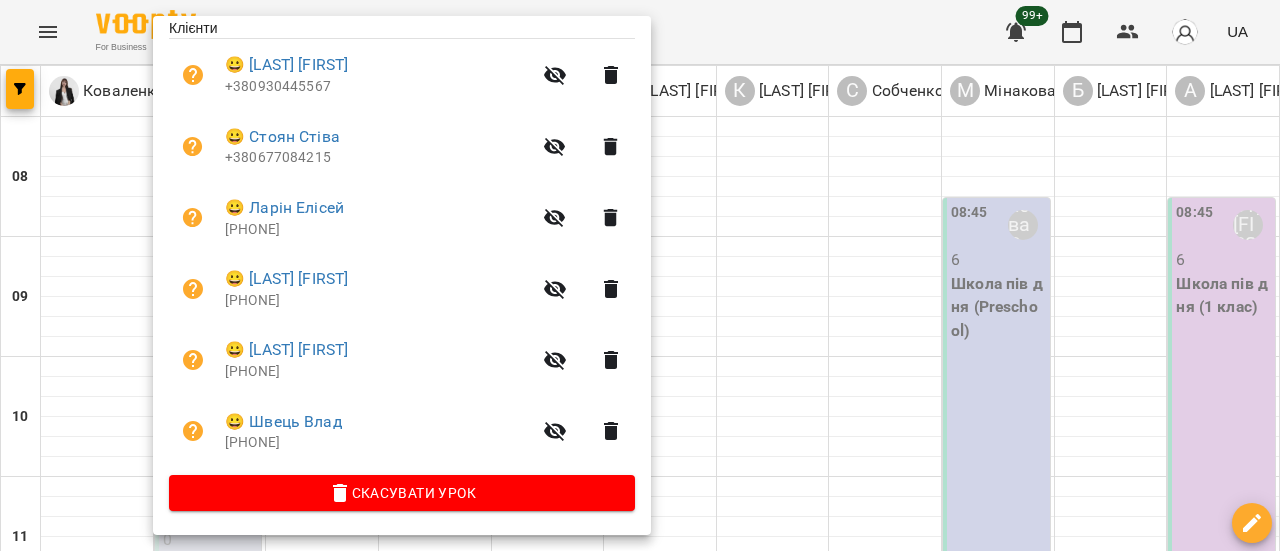 drag, startPoint x: 405, startPoint y: 479, endPoint x: 404, endPoint y: 497, distance: 18.027756 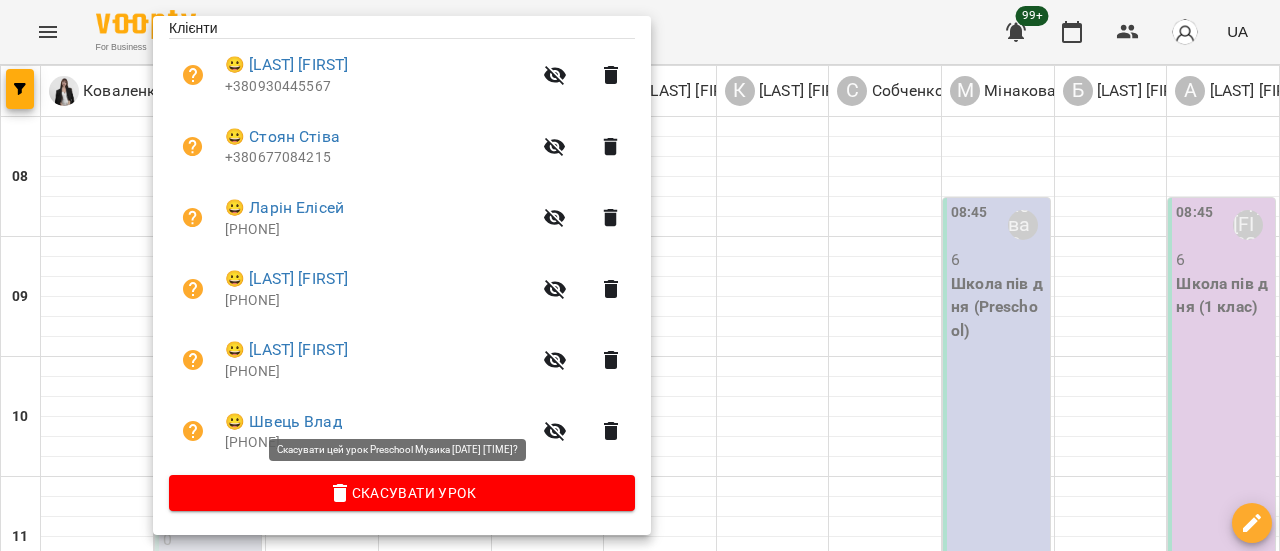 click on "Скасувати Урок" at bounding box center (402, 493) 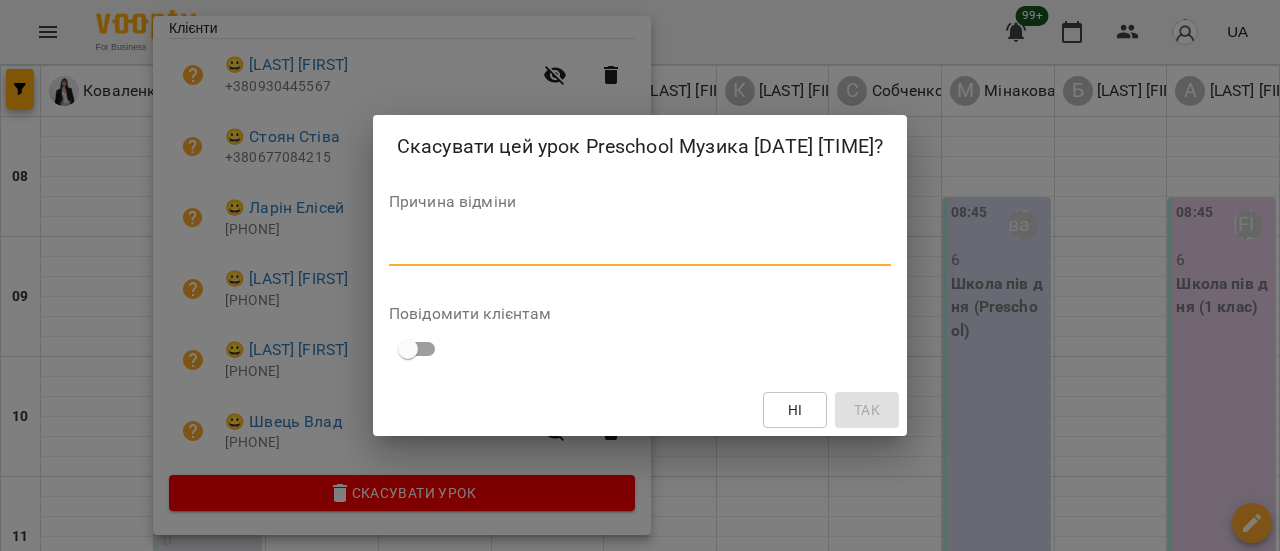 click at bounding box center (640, 249) 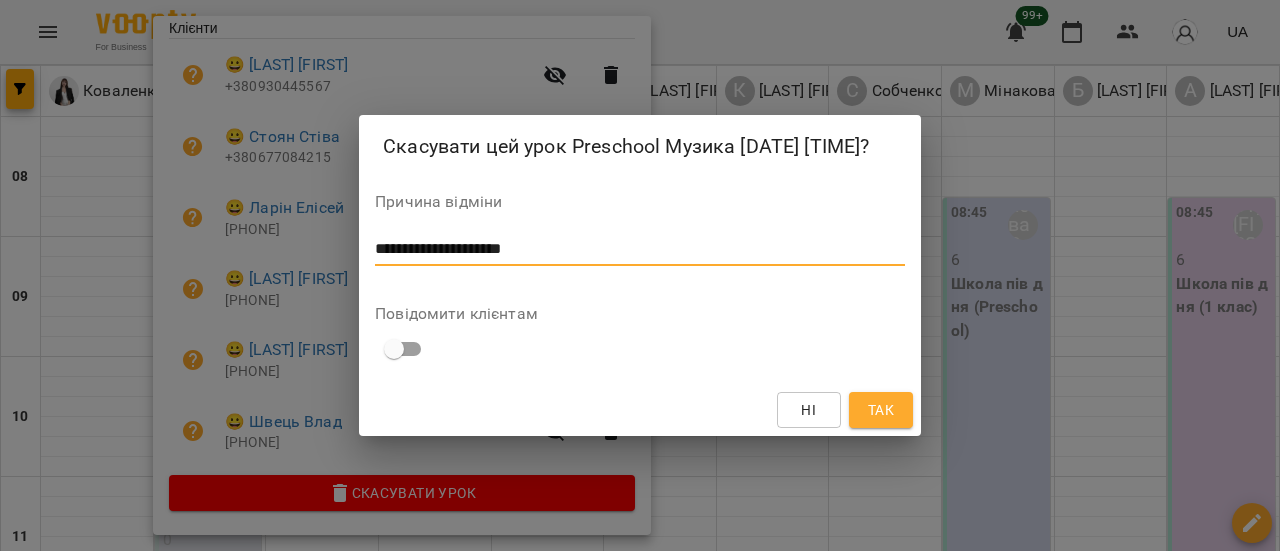 type on "**********" 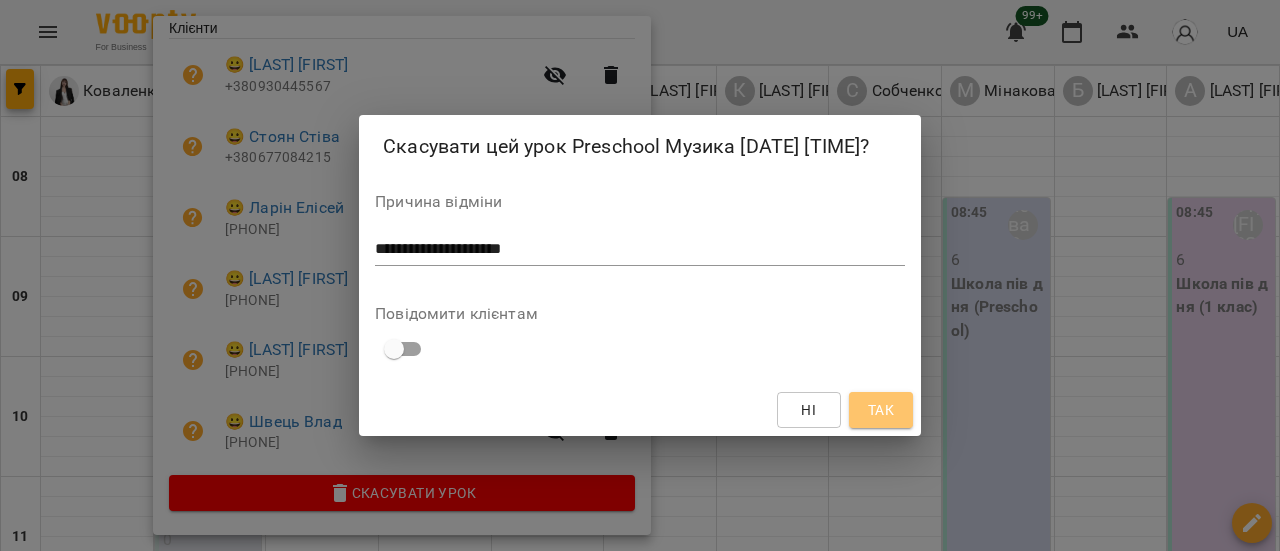 click on "Так" at bounding box center (881, 410) 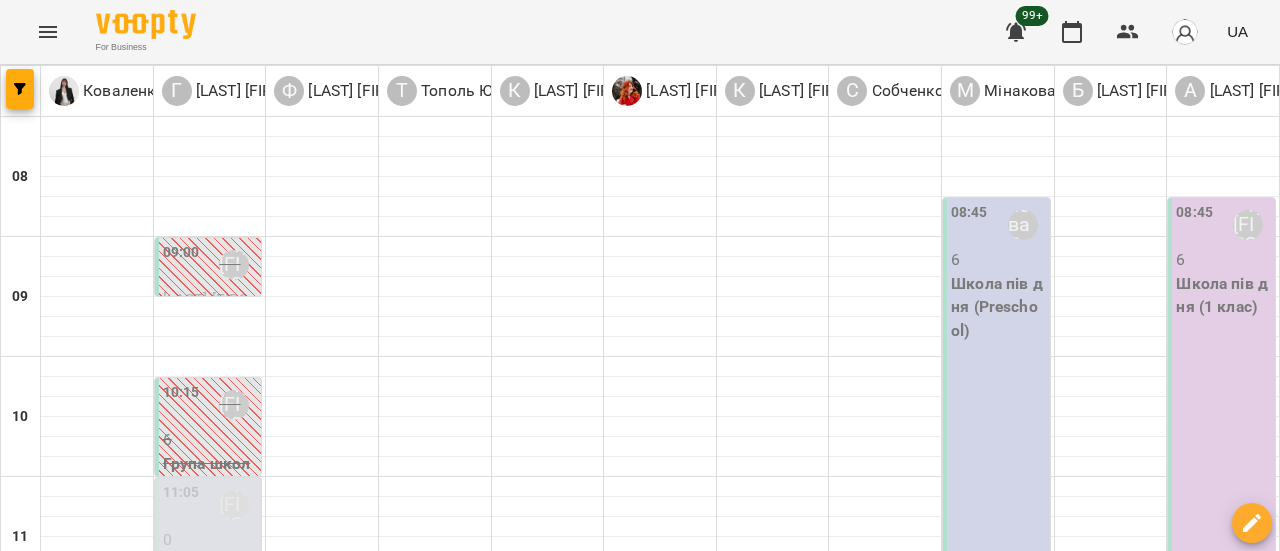 scroll, scrollTop: 200, scrollLeft: 0, axis: vertical 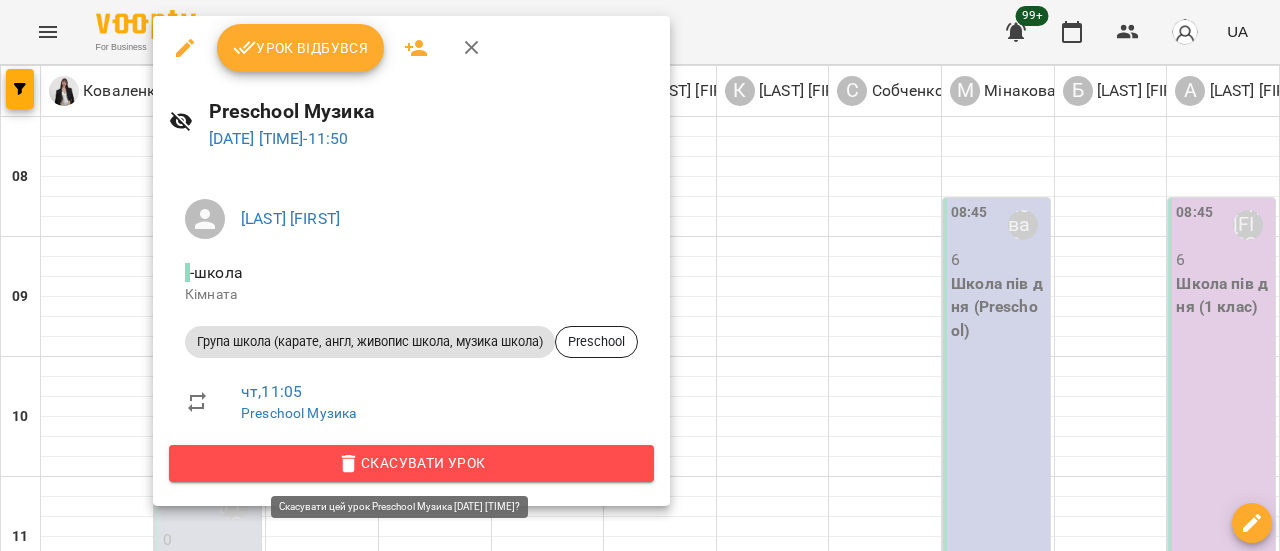 click on "Скасувати Урок" at bounding box center [411, 463] 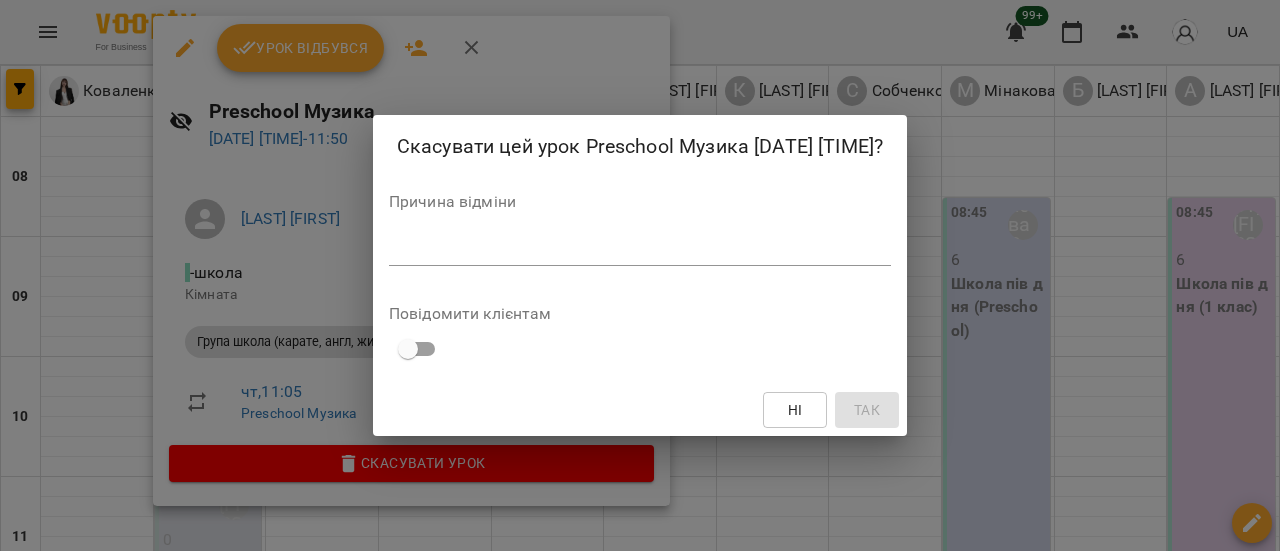 click at bounding box center [640, 249] 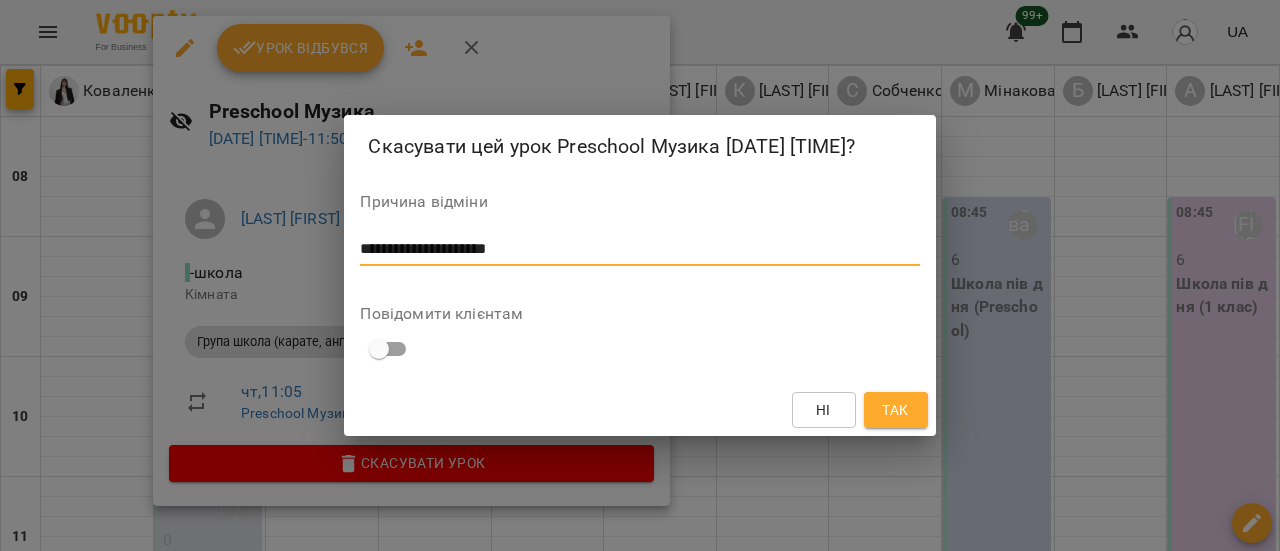 type on "**********" 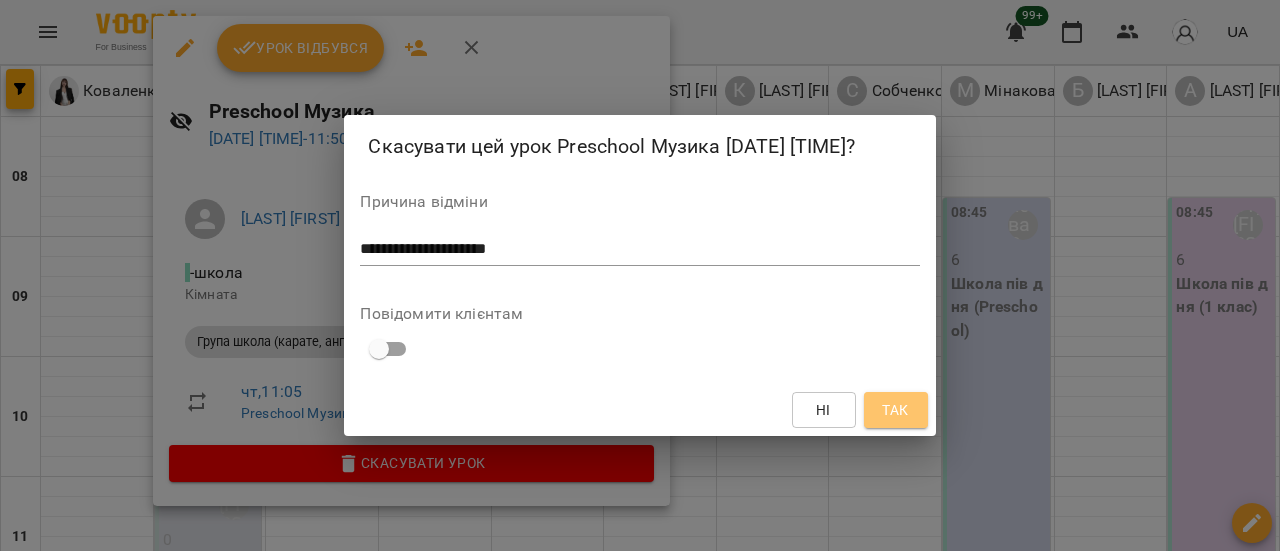click on "Так" at bounding box center (895, 410) 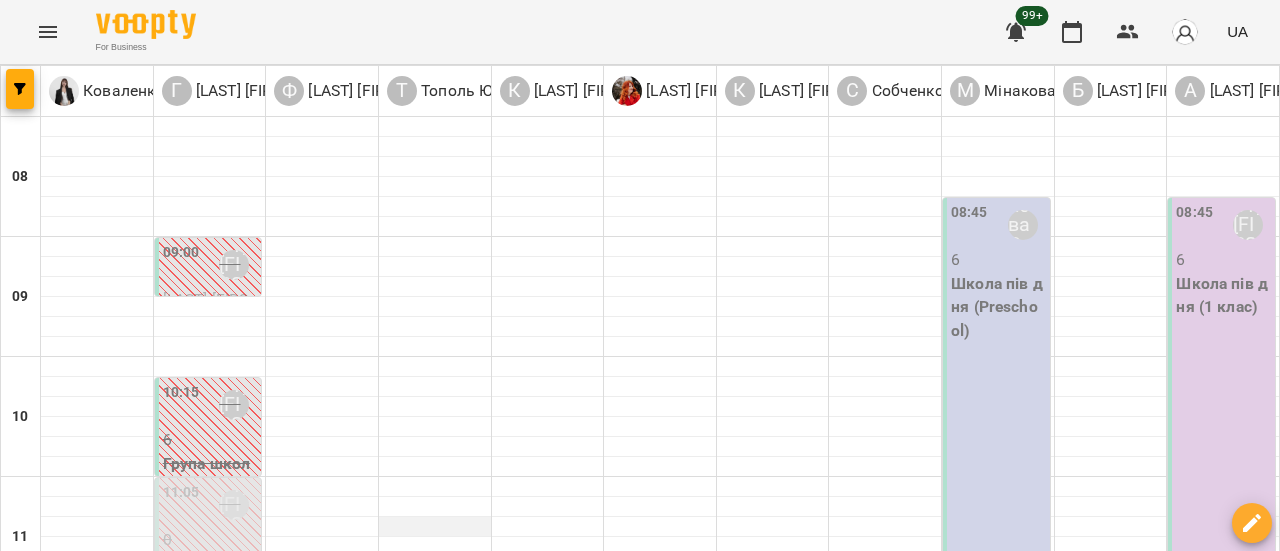 scroll, scrollTop: 600, scrollLeft: 0, axis: vertical 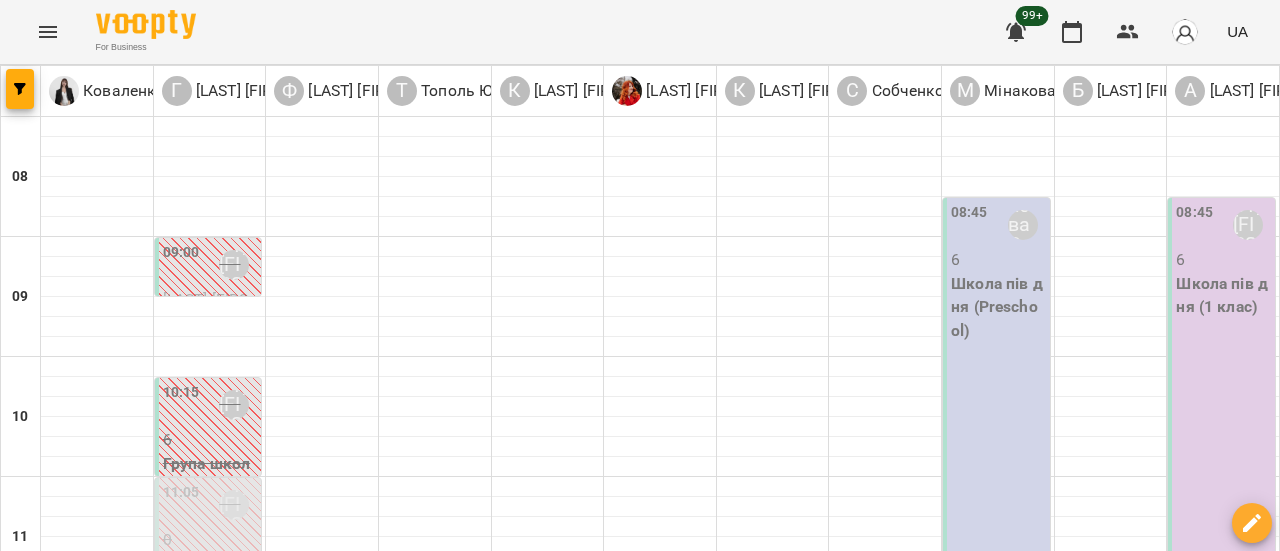 click on "[TIME] [LAST] [FIRST]" at bounding box center (322, 885) 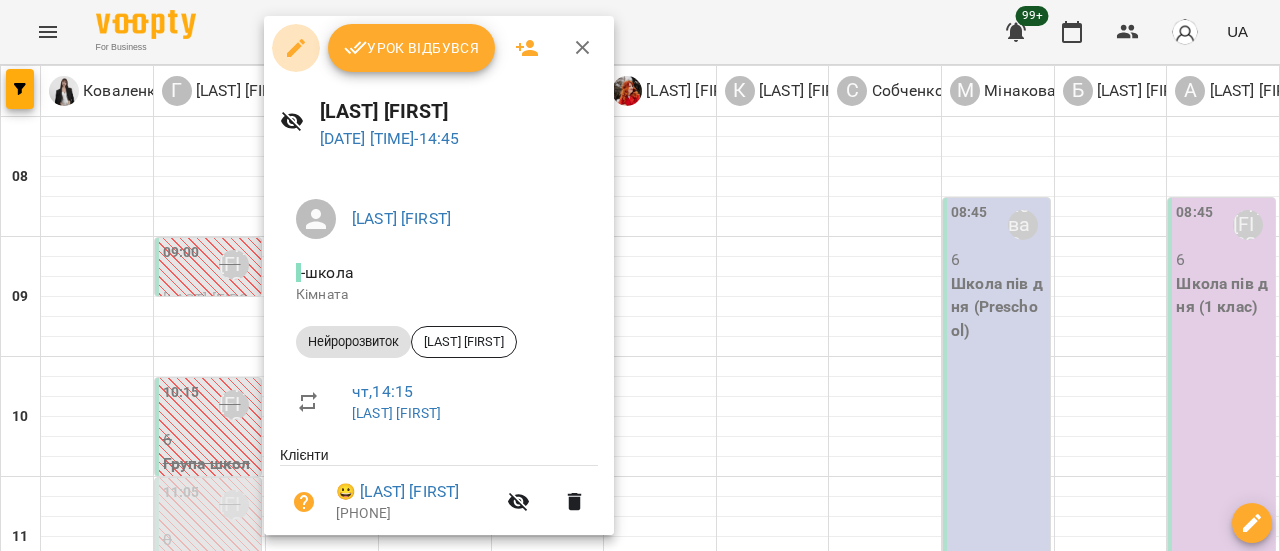 click 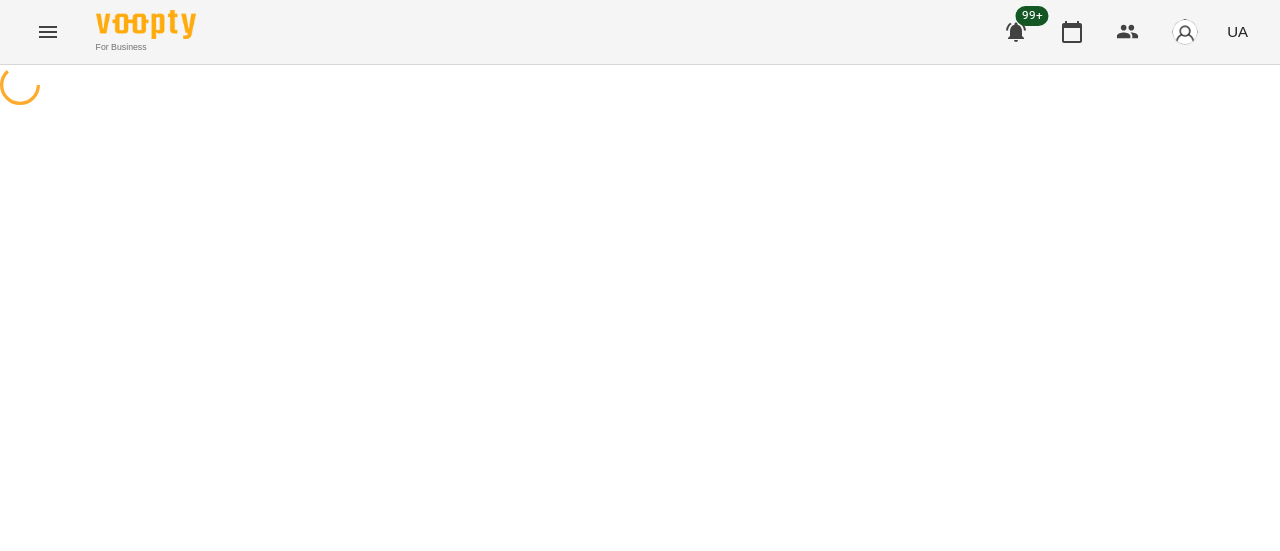 select on "**********" 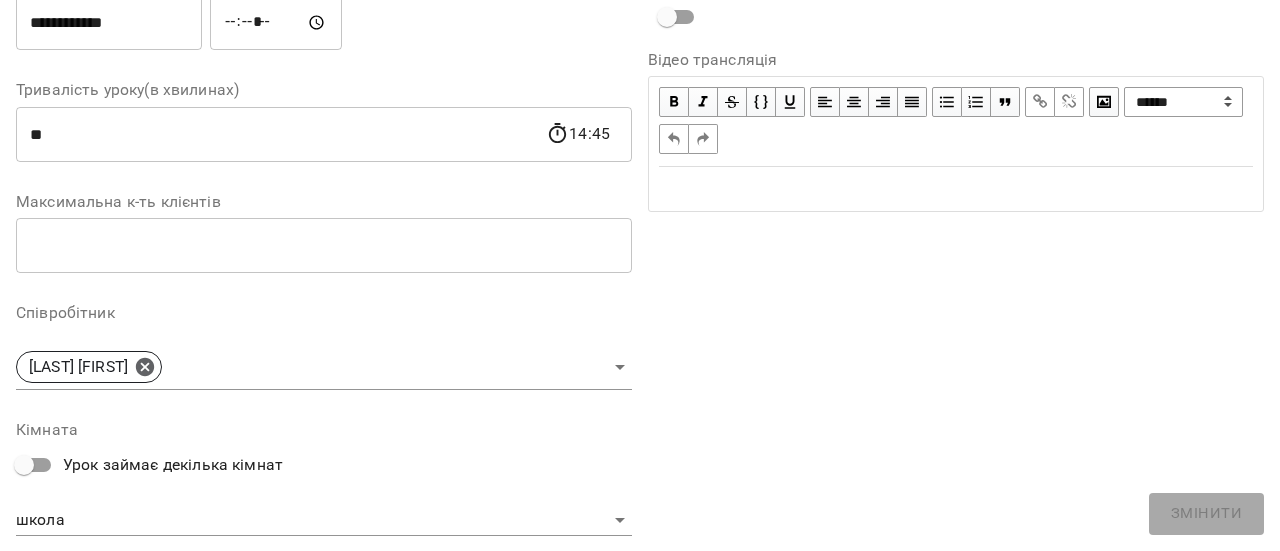 scroll, scrollTop: 500, scrollLeft: 0, axis: vertical 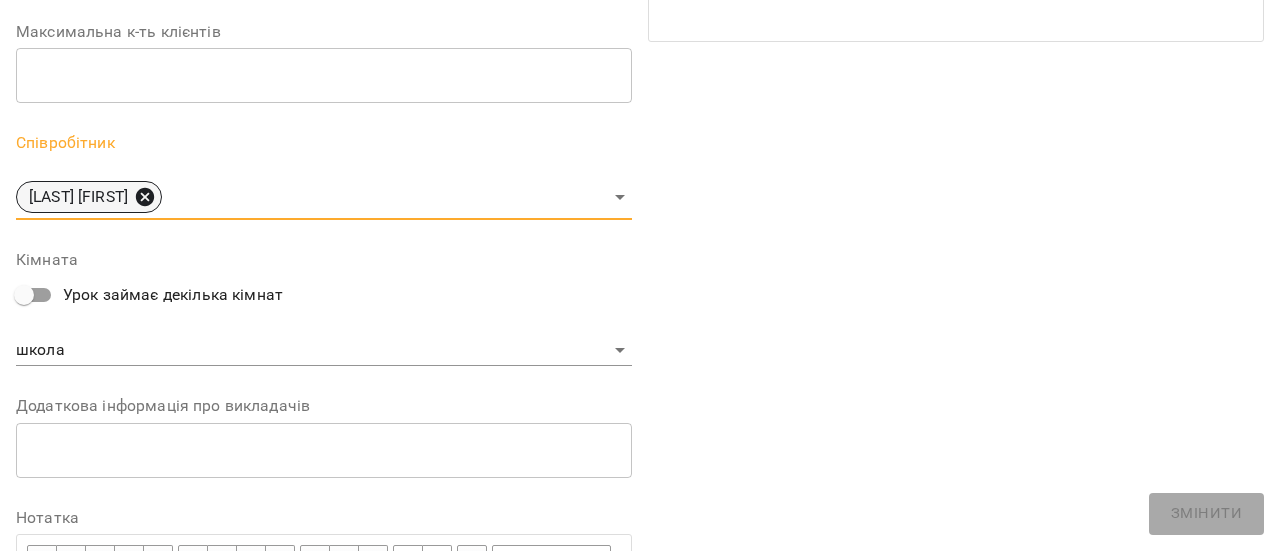 click 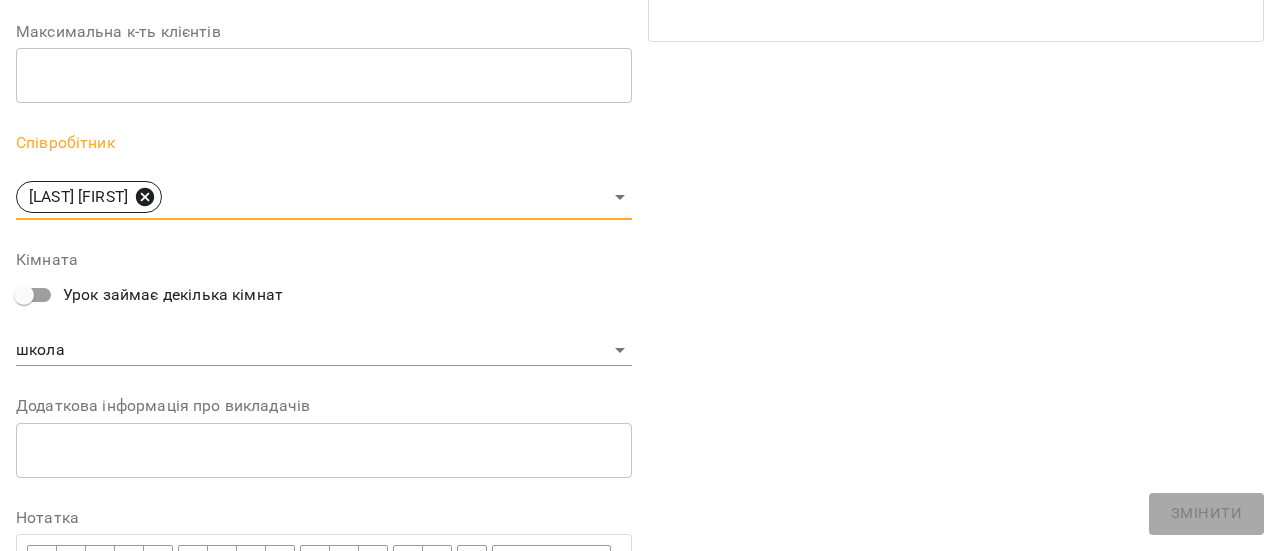 type 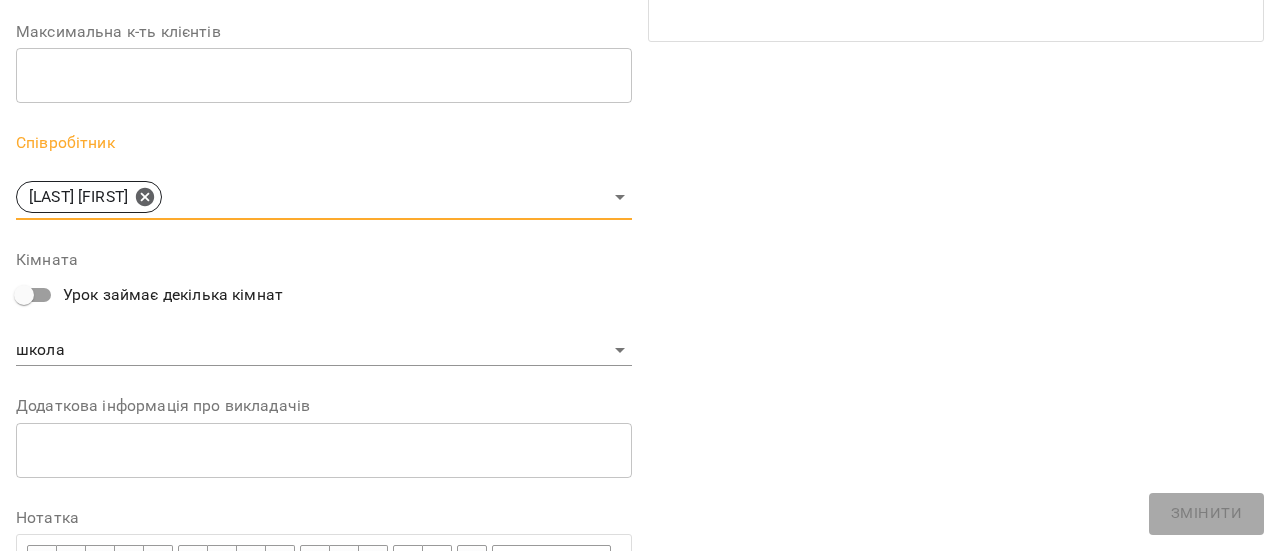 scroll, scrollTop: 583, scrollLeft: 0, axis: vertical 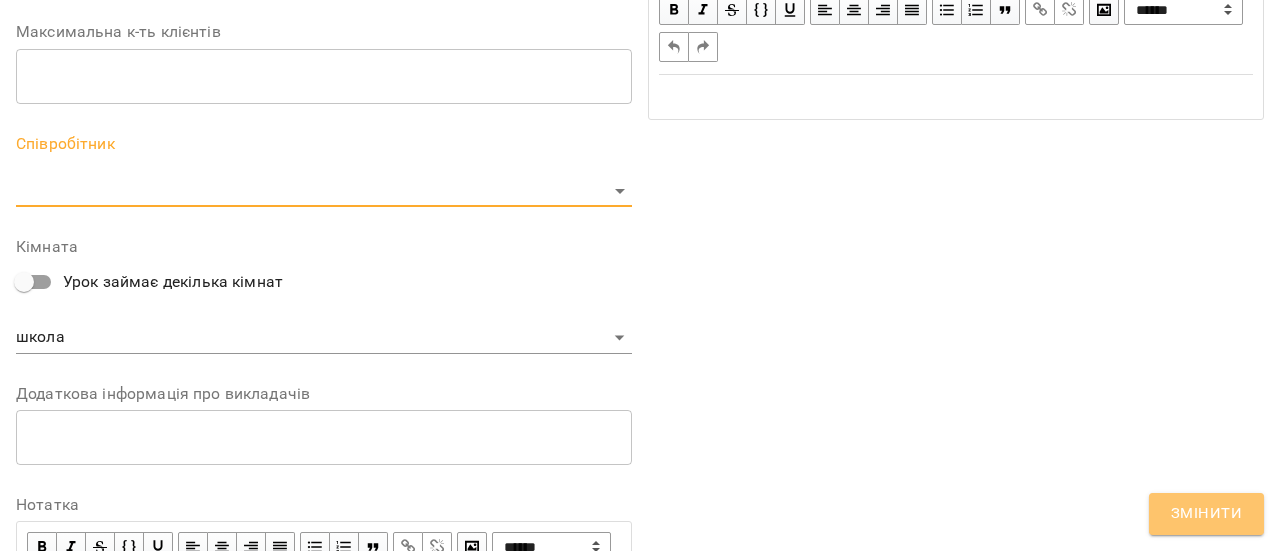 click on "Змінити" at bounding box center (1206, 514) 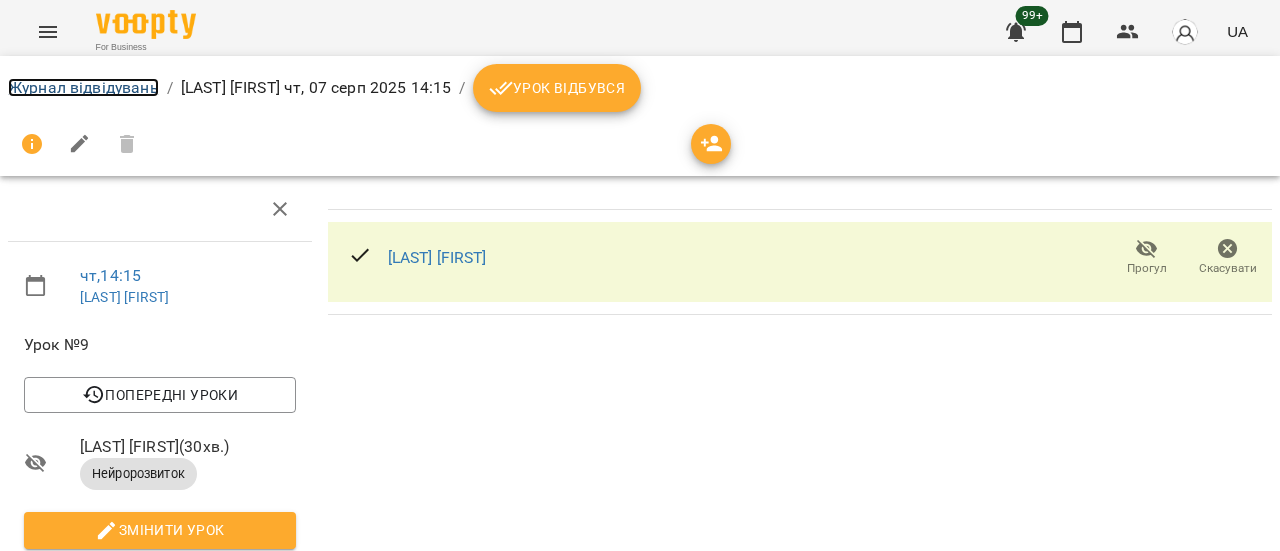 click on "Журнал відвідувань" at bounding box center (83, 87) 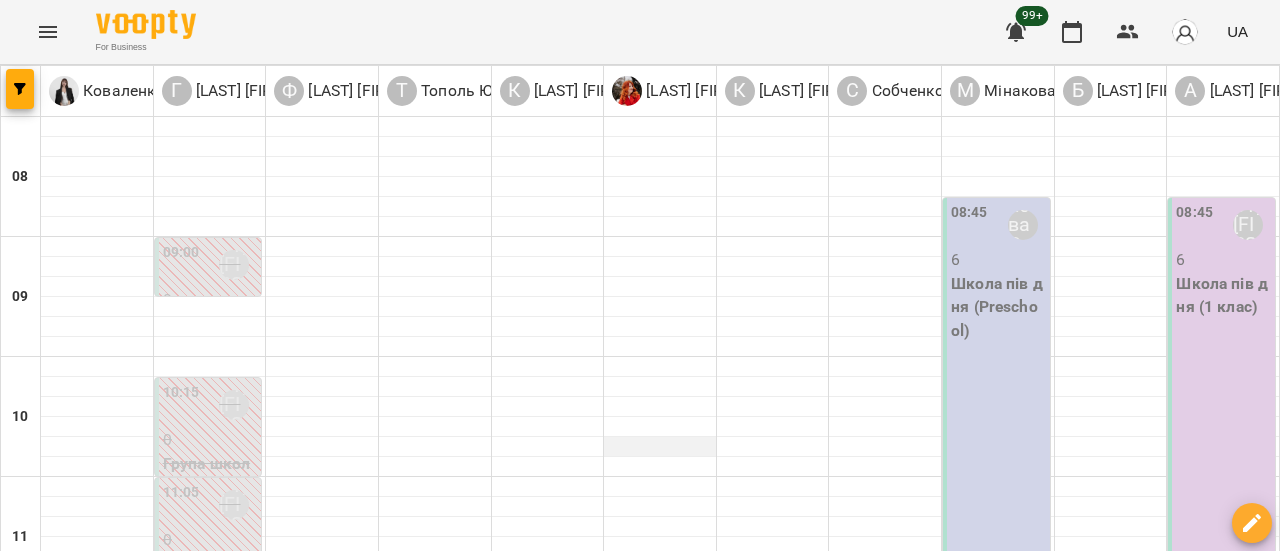 scroll, scrollTop: 600, scrollLeft: 0, axis: vertical 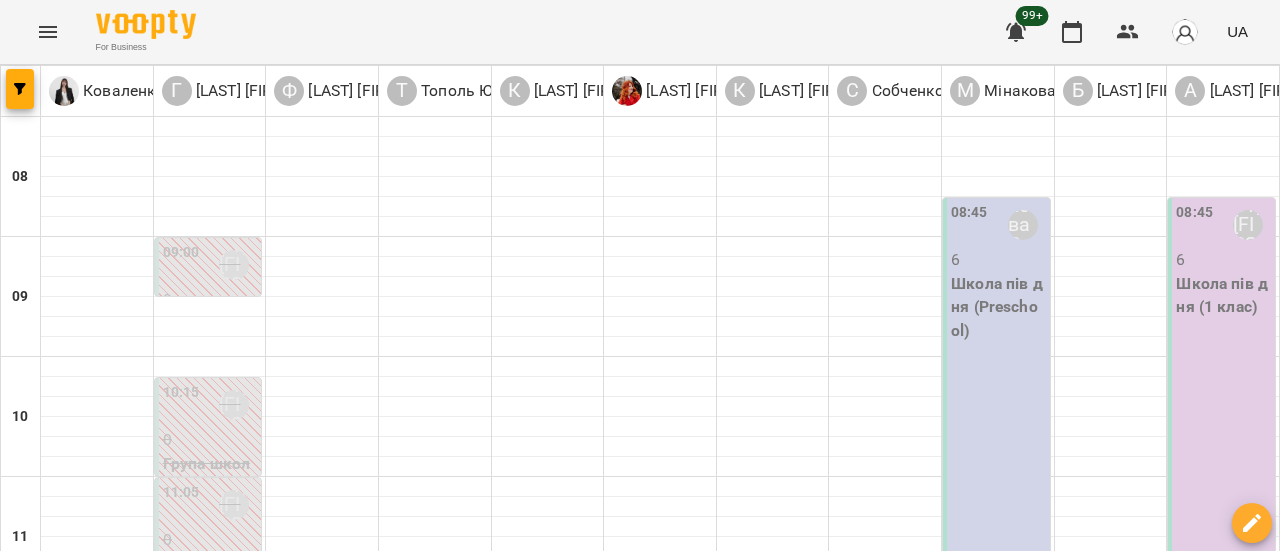 click on "ГПД школа (ГПД Preschool)" at bounding box center (548, 887) 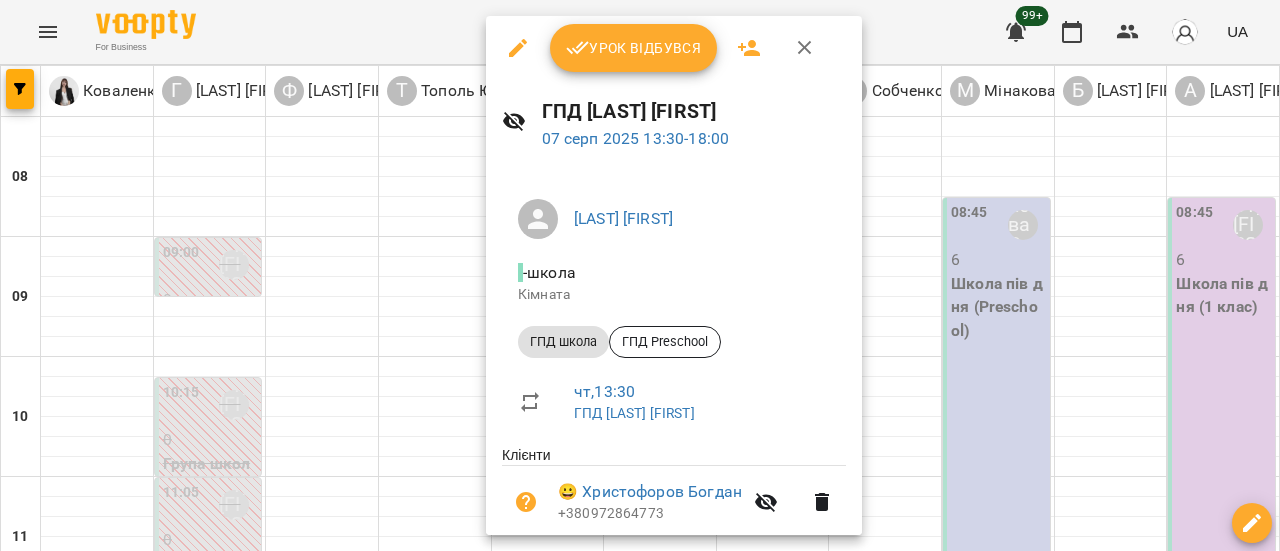 click 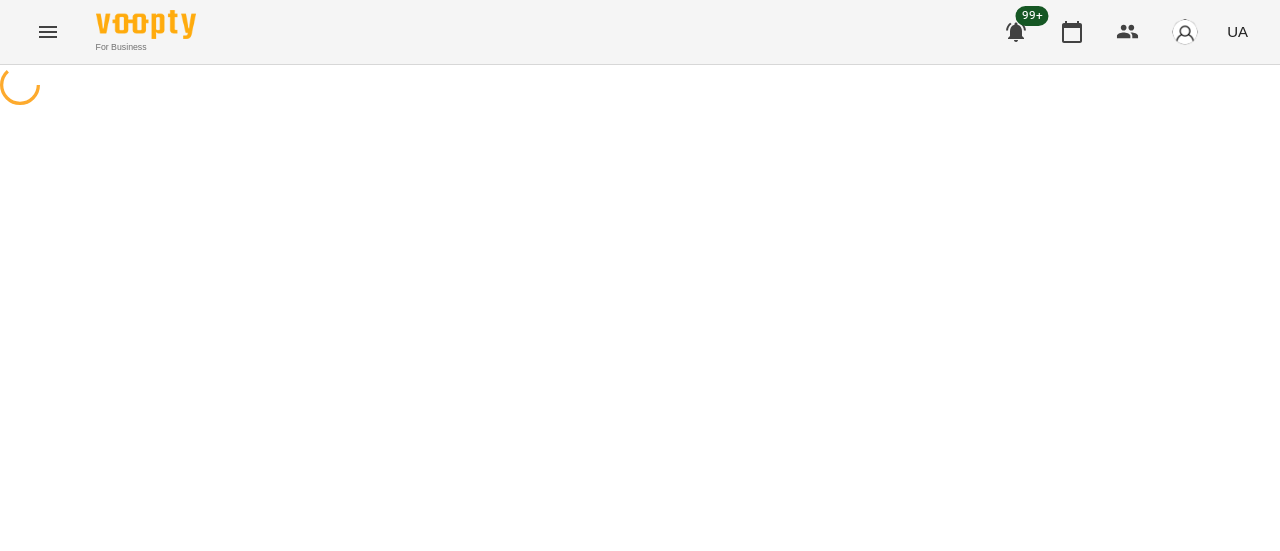select on "*********" 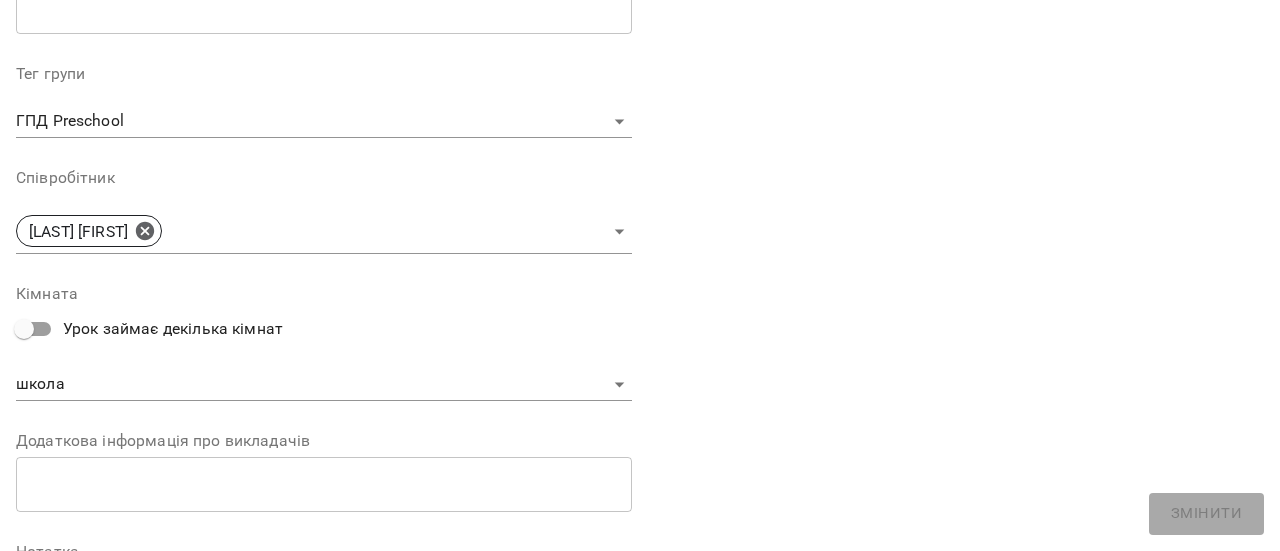 scroll, scrollTop: 600, scrollLeft: 0, axis: vertical 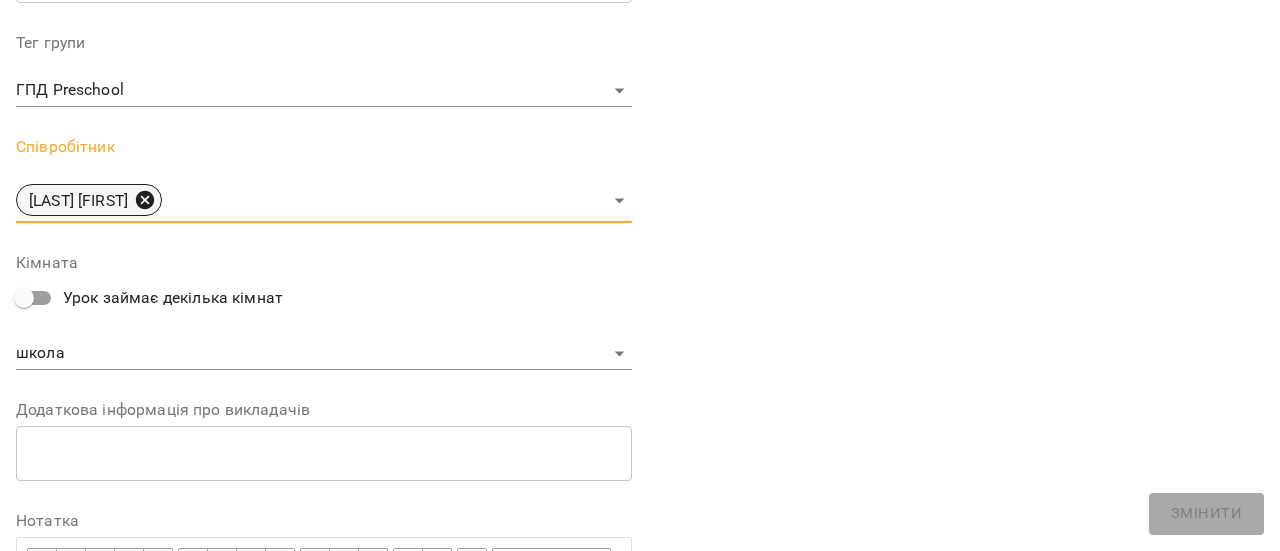 click 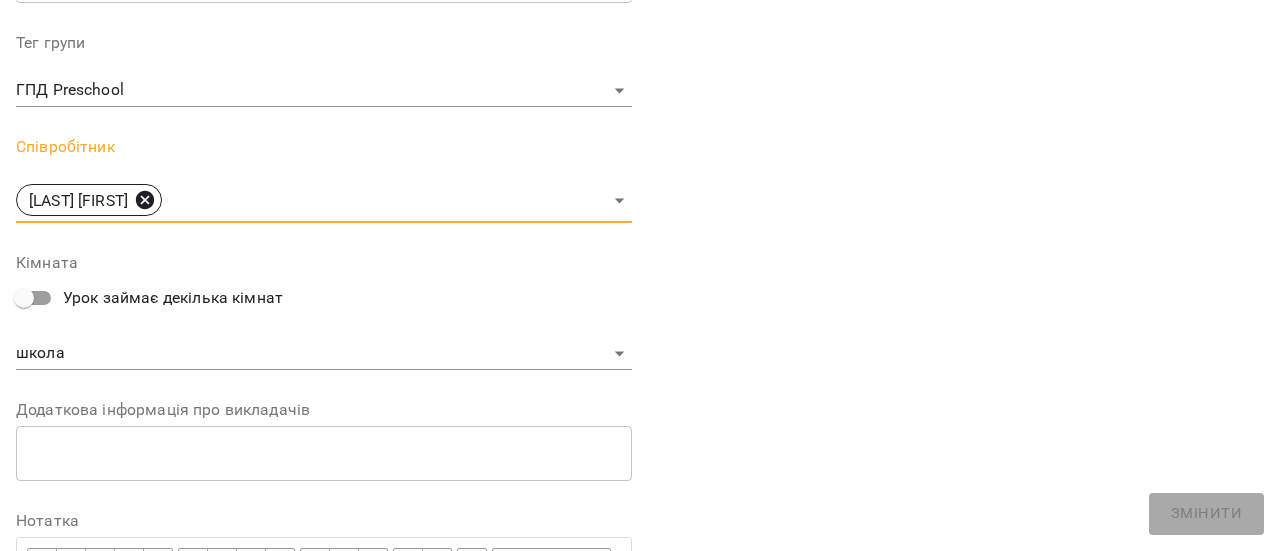 type 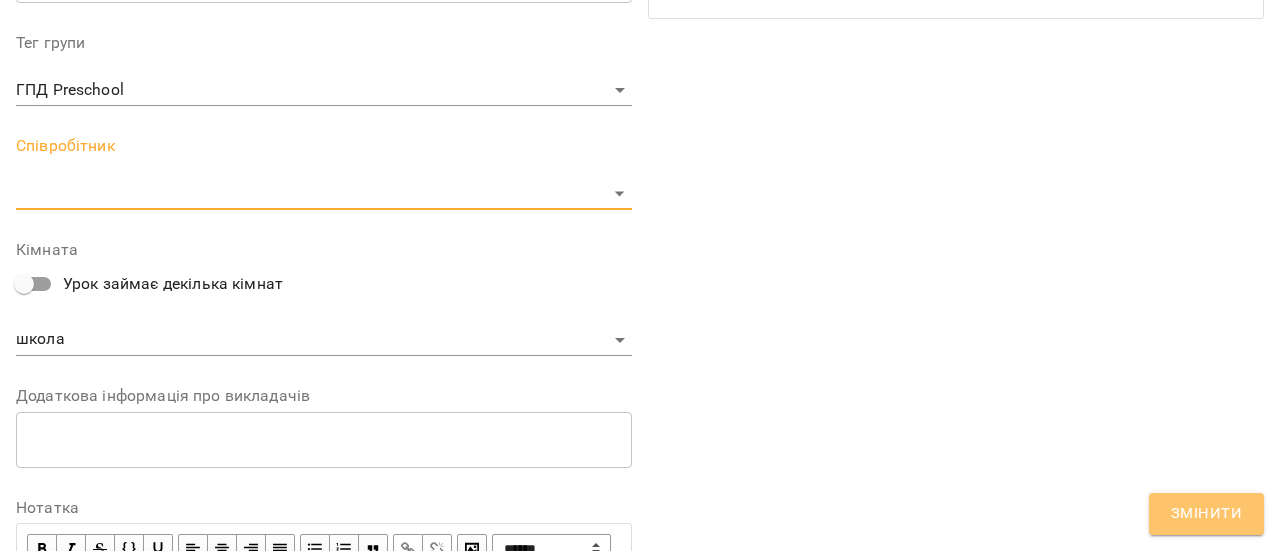 click on "Змінити" at bounding box center [1206, 514] 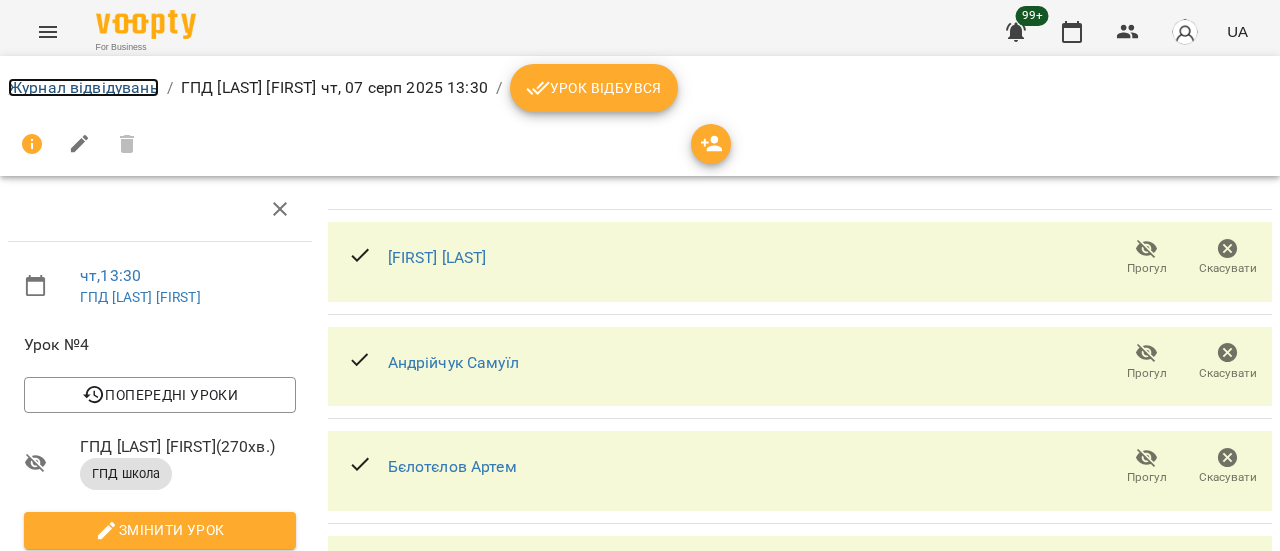 click on "Журнал відвідувань" at bounding box center (83, 87) 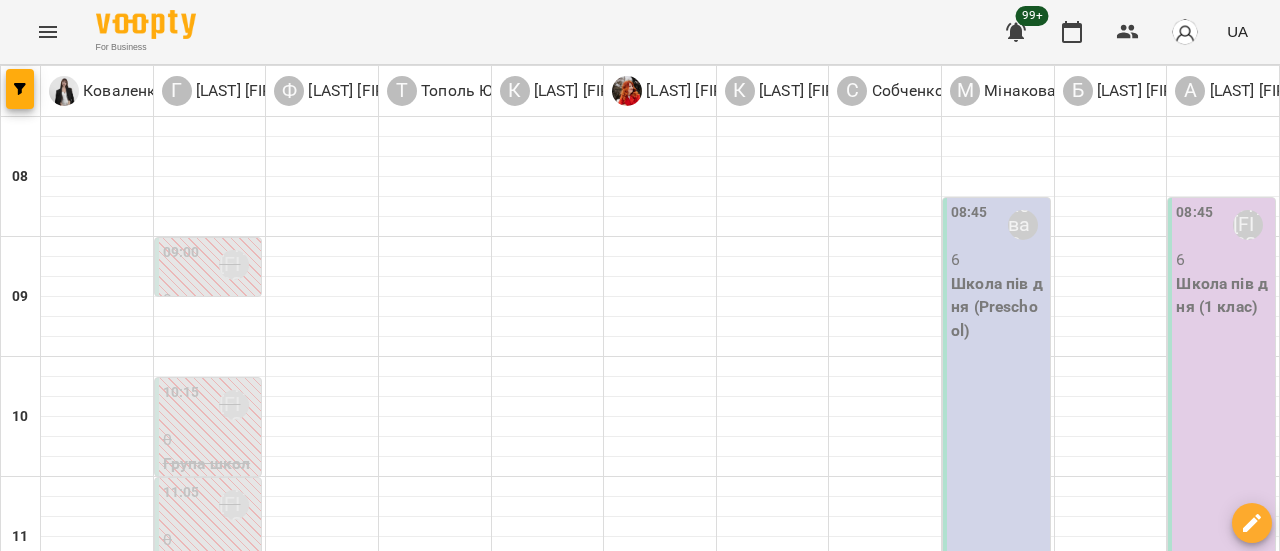 scroll, scrollTop: 600, scrollLeft: 0, axis: vertical 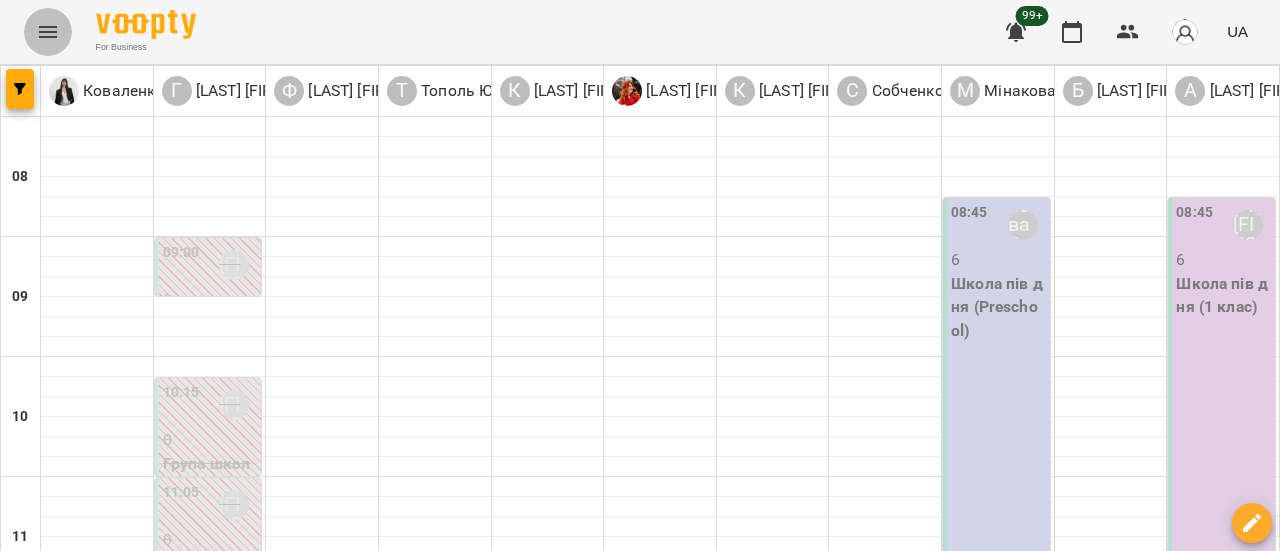 click 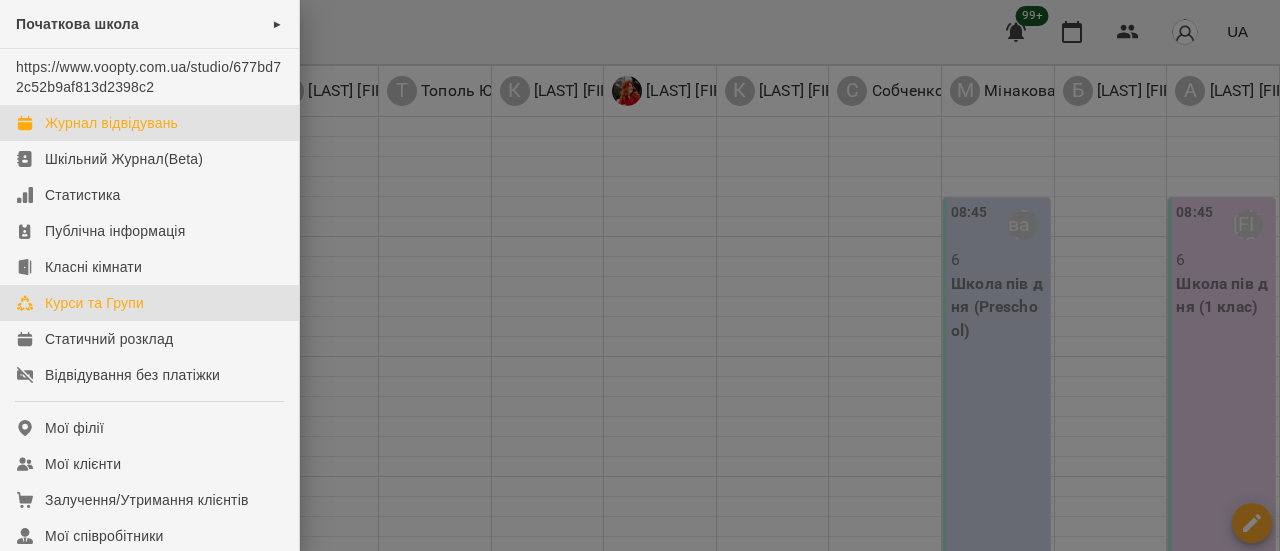 click on "Курси та Групи" at bounding box center (94, 303) 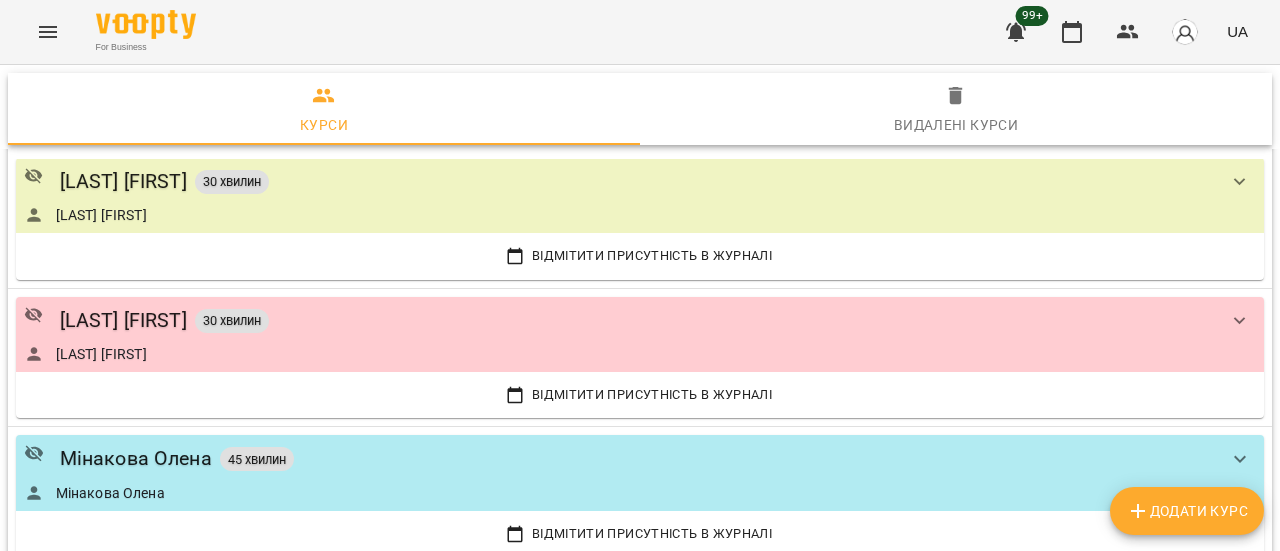 scroll, scrollTop: 1000, scrollLeft: 0, axis: vertical 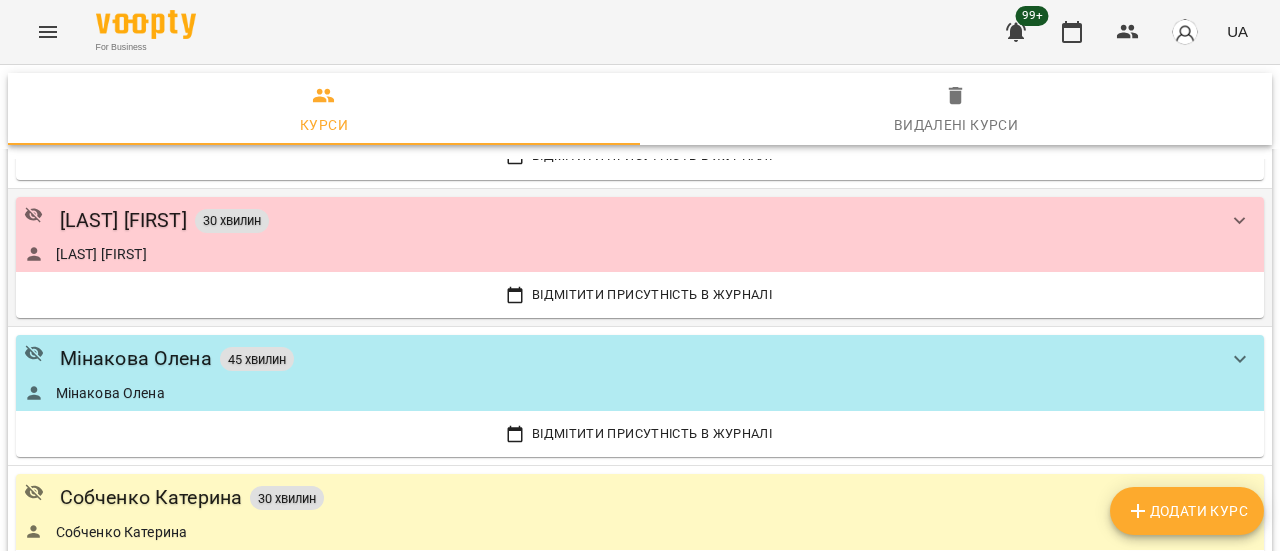 click on "[LAST] [FIRST]" at bounding box center (620, 254) 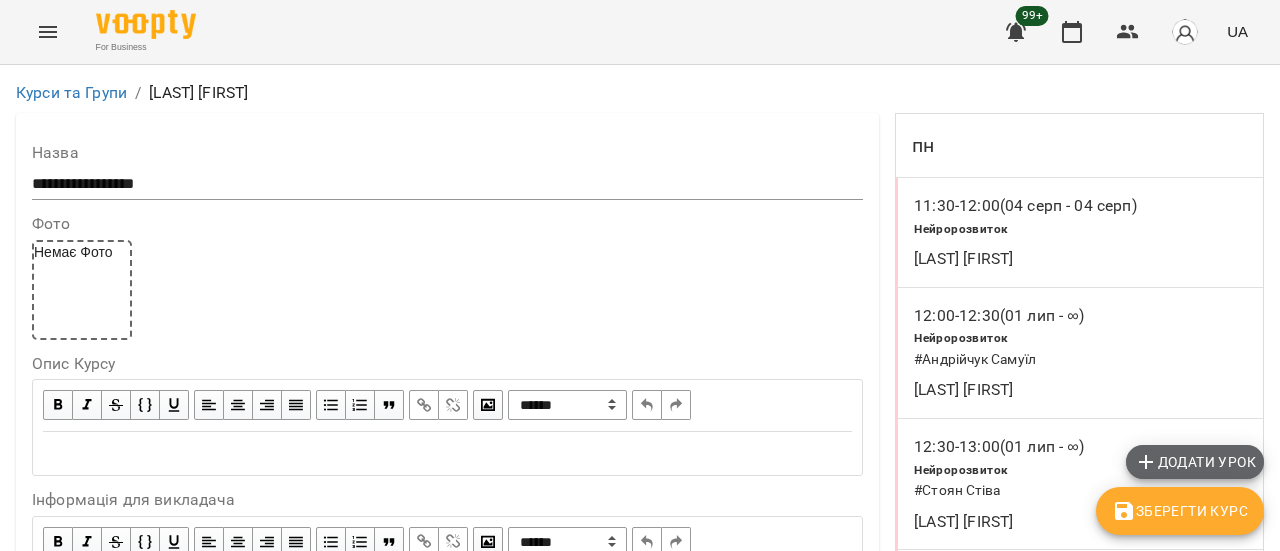 click on "Додати урок" at bounding box center (1195, 462) 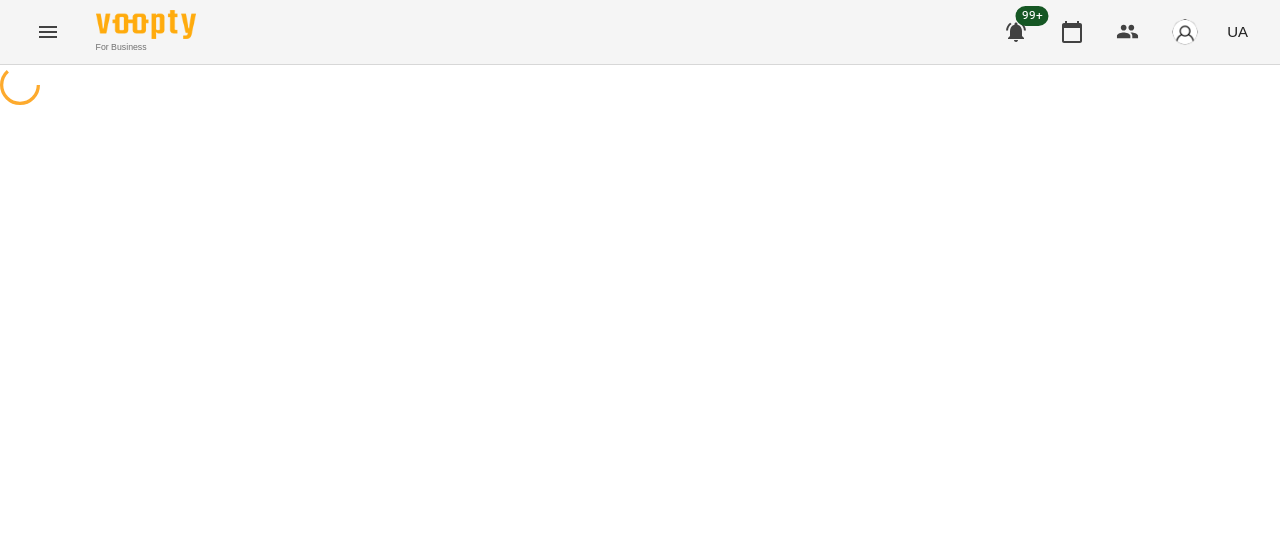 select on "**********" 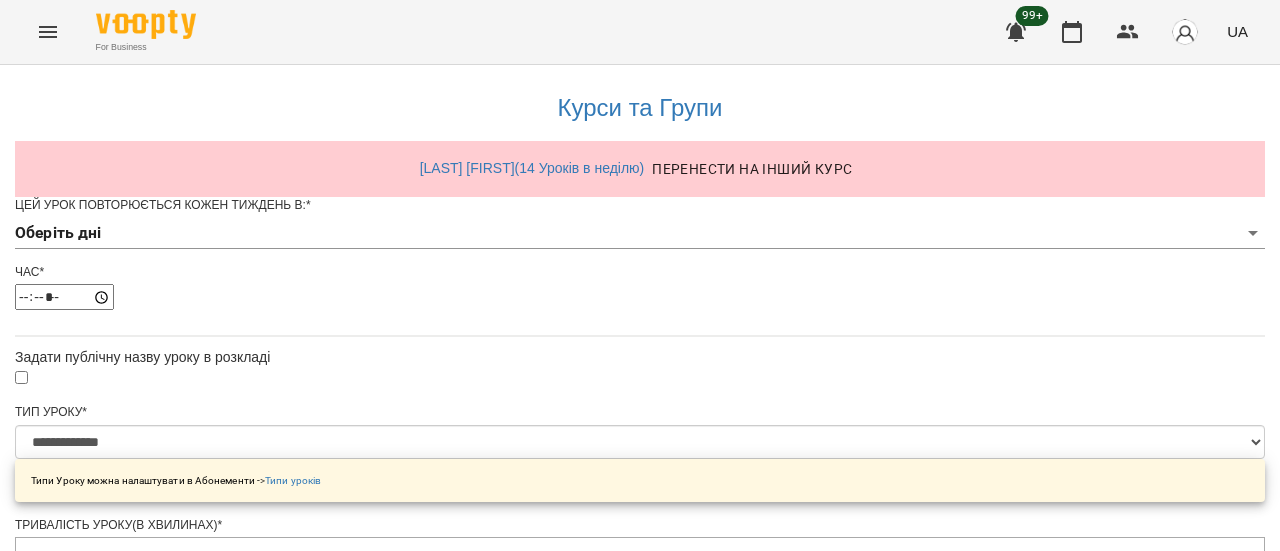 click on "**********" at bounding box center (640, 642) 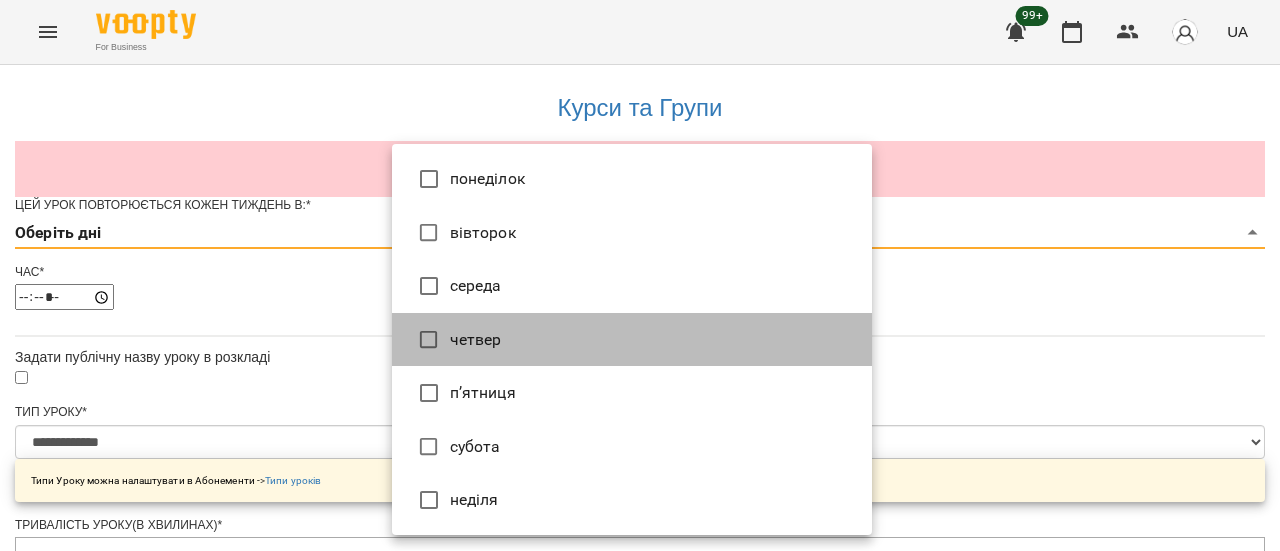 click on "четвер" at bounding box center [632, 340] 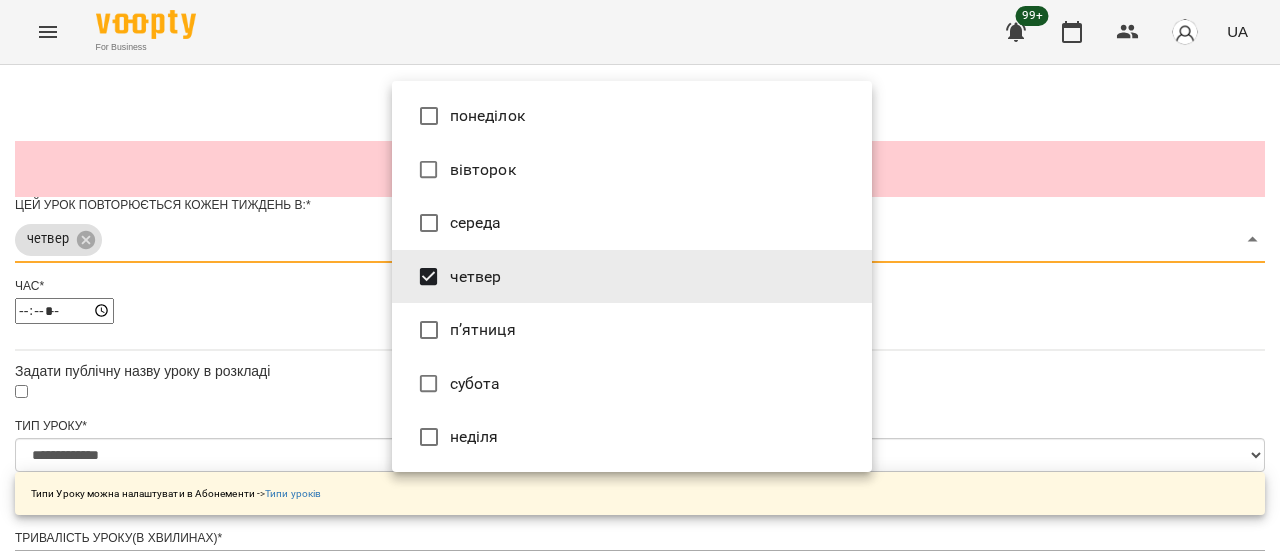 click at bounding box center [640, 275] 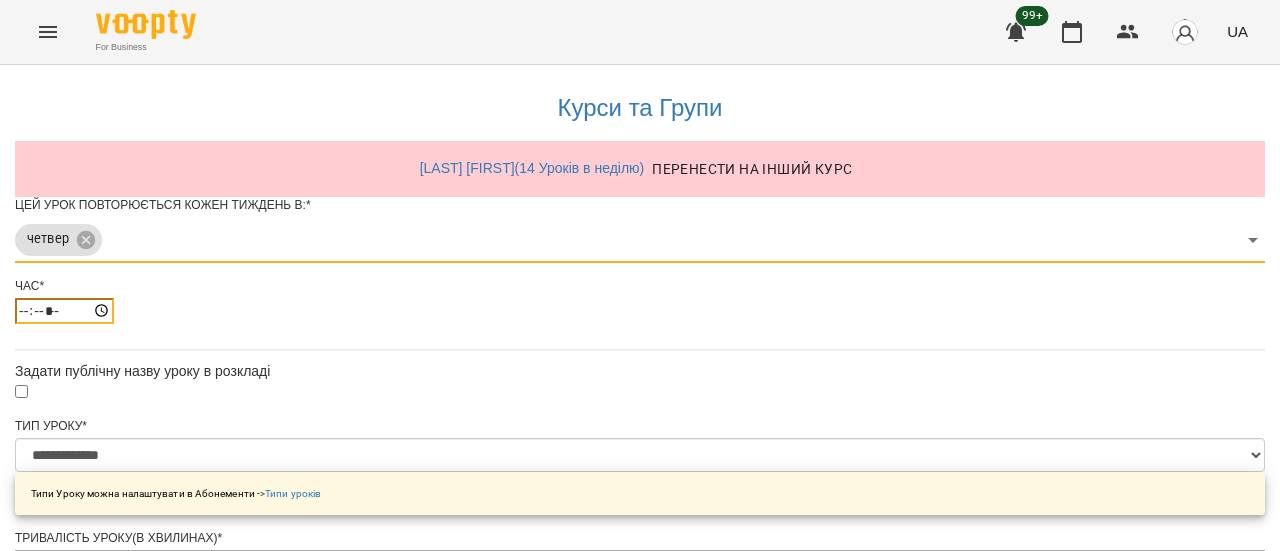 click on "*****" at bounding box center (64, 311) 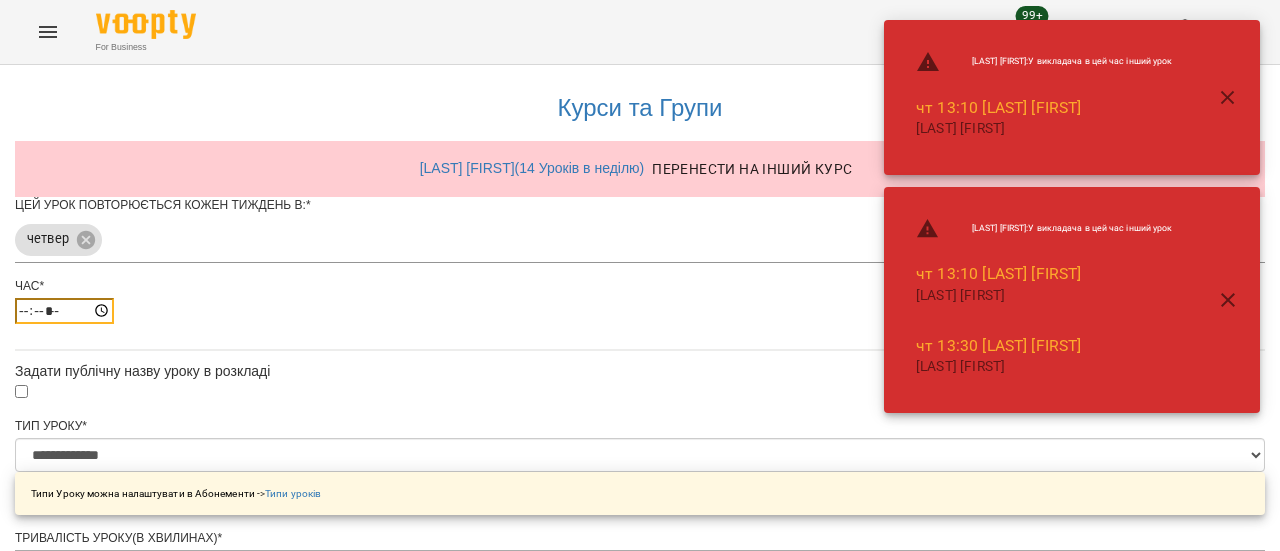 type on "*****" 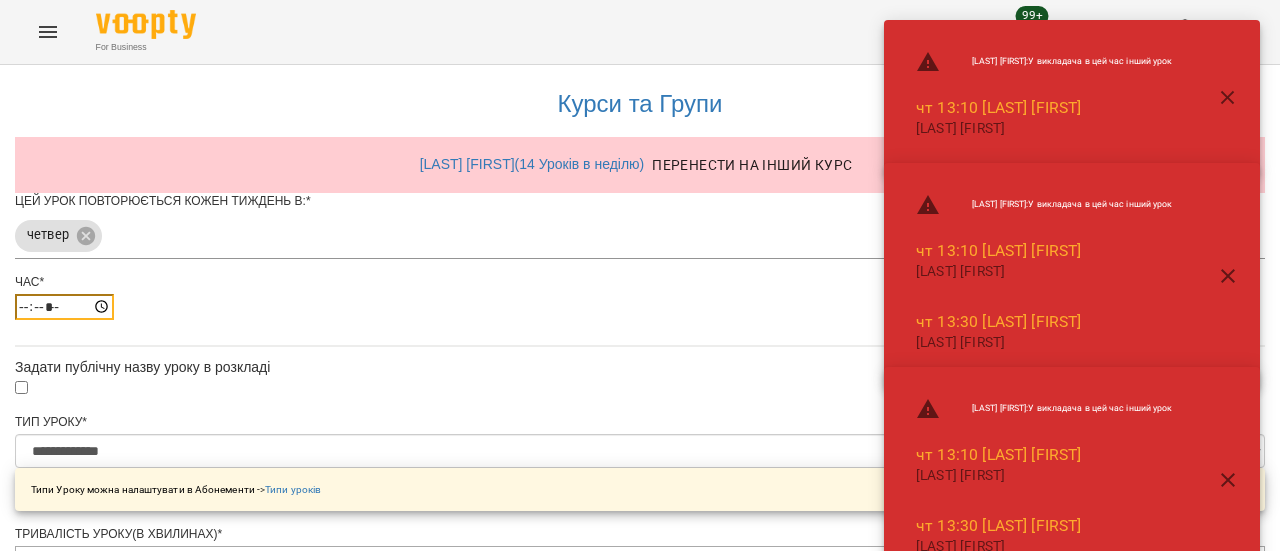 scroll, scrollTop: 300, scrollLeft: 0, axis: vertical 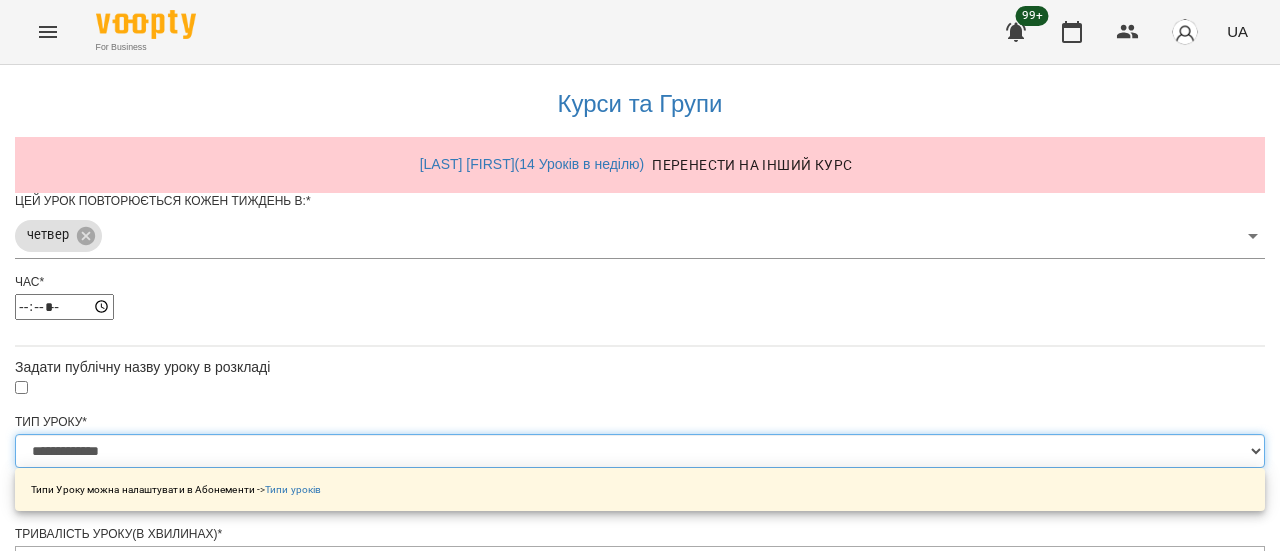 click on "**********" at bounding box center [640, 451] 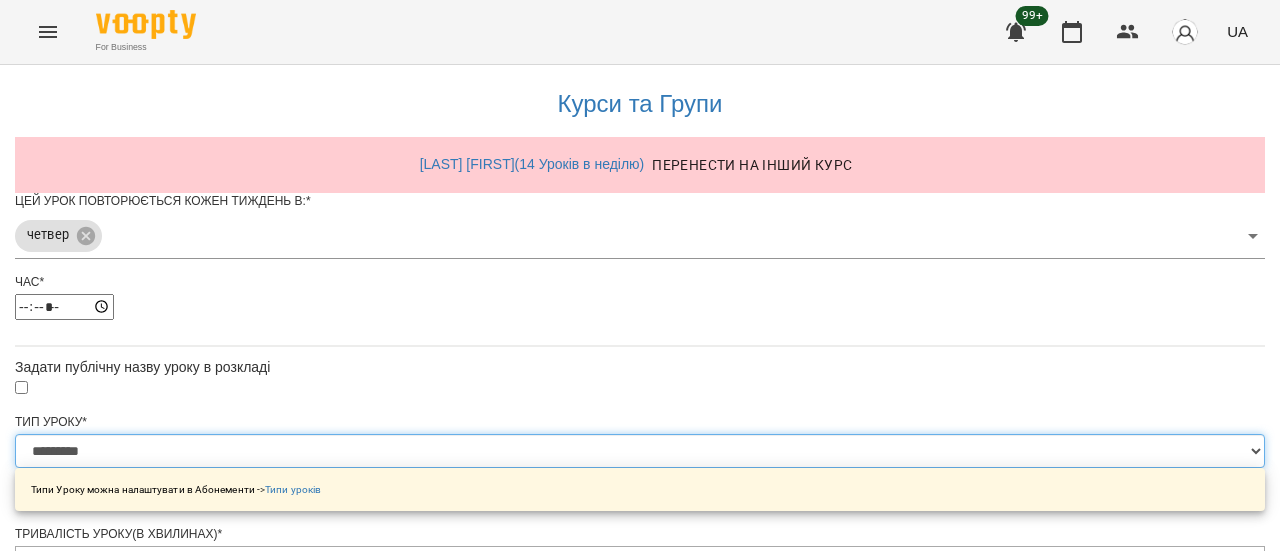 click on "**********" at bounding box center (640, 451) 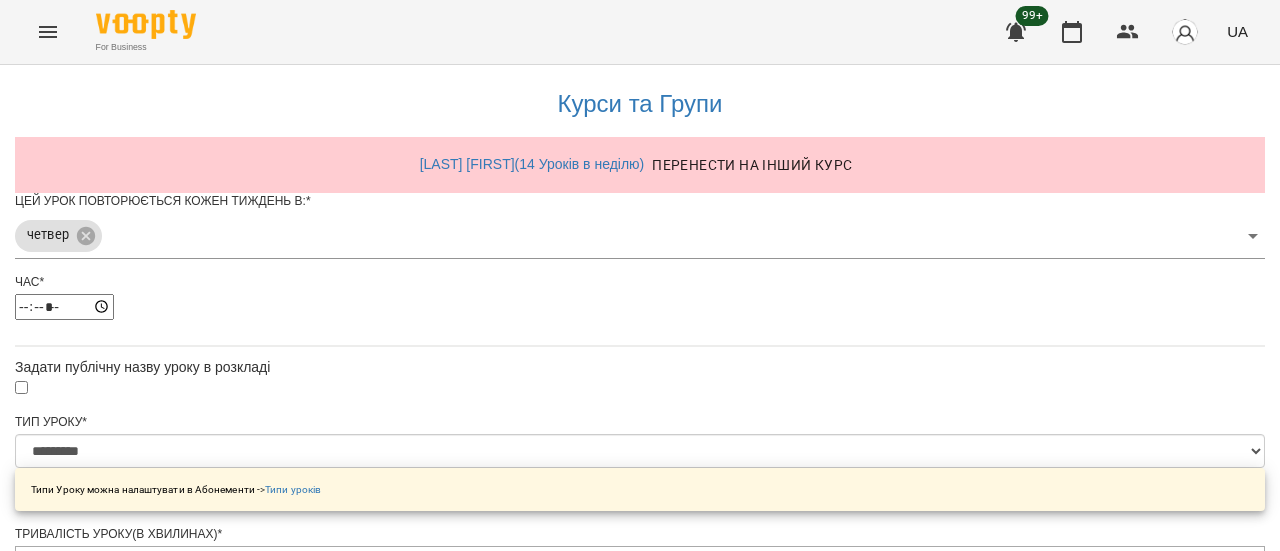 click 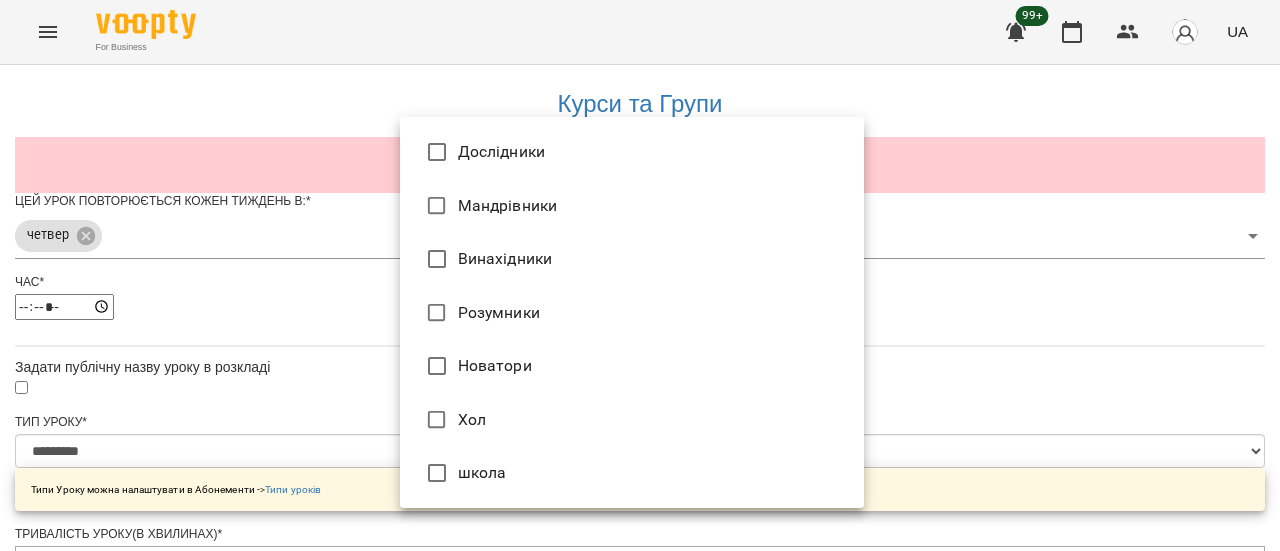 click on "**********" at bounding box center (640, 642) 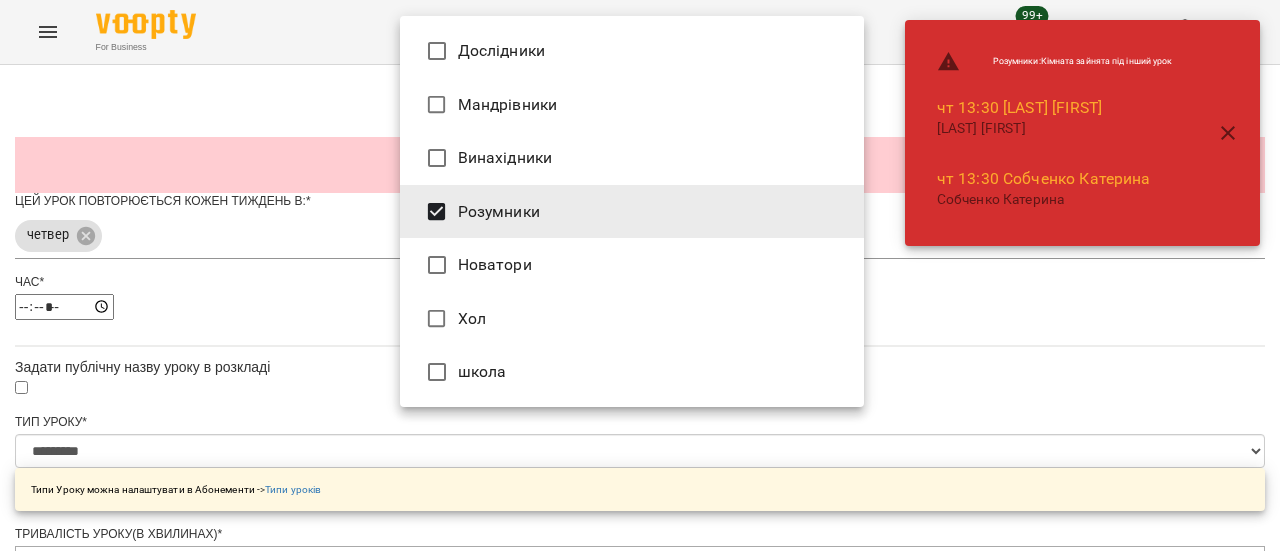 click at bounding box center (640, 275) 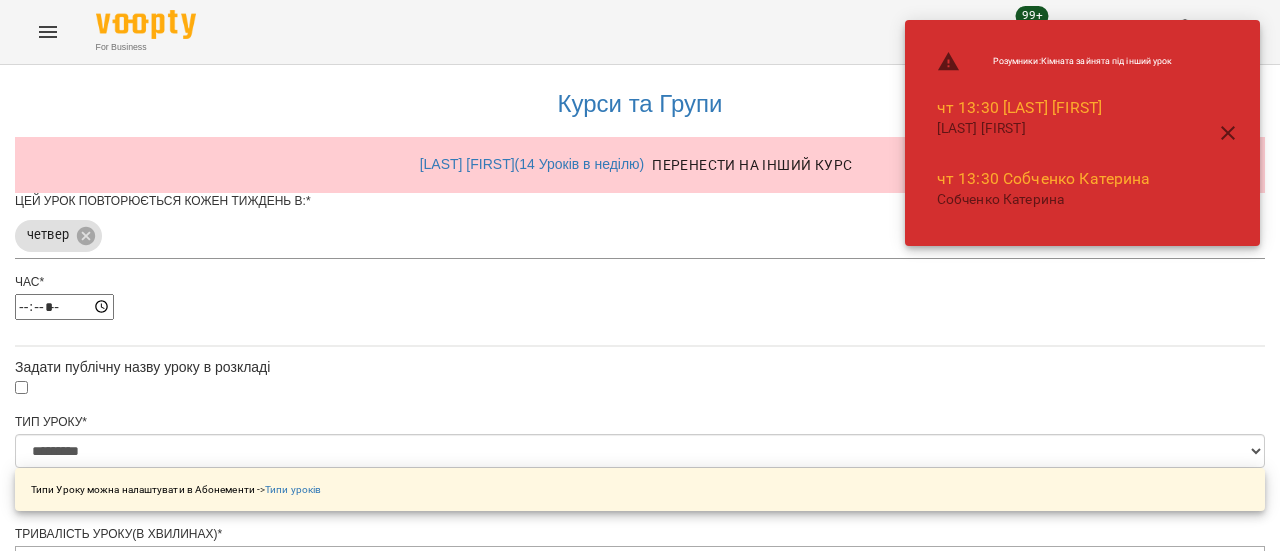 scroll, scrollTop: 844, scrollLeft: 0, axis: vertical 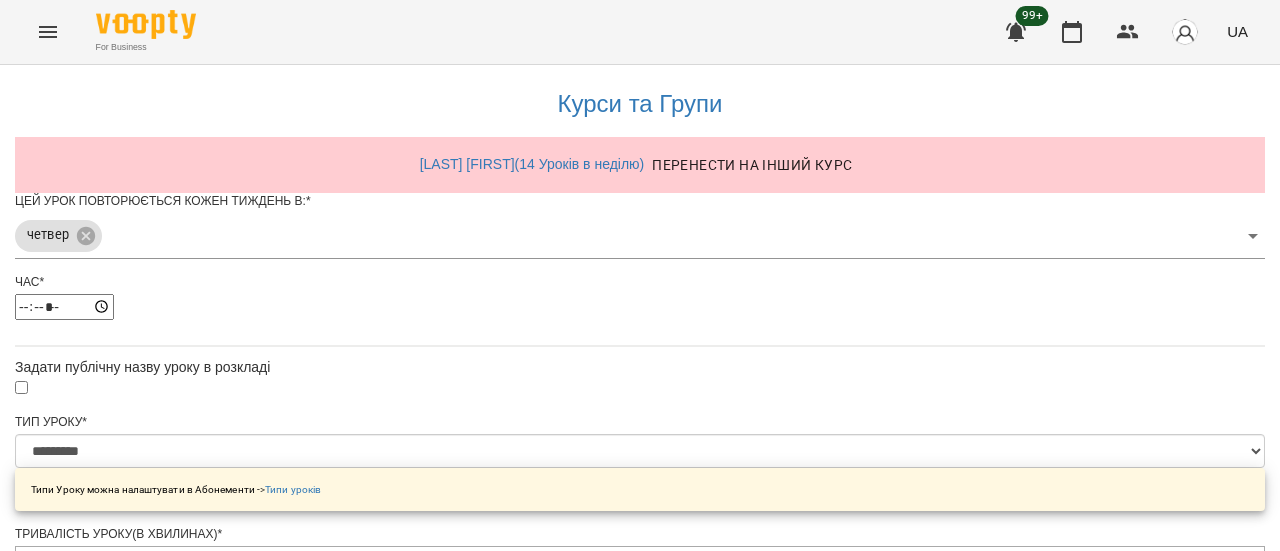 click on "**********" at bounding box center [108, 1220] 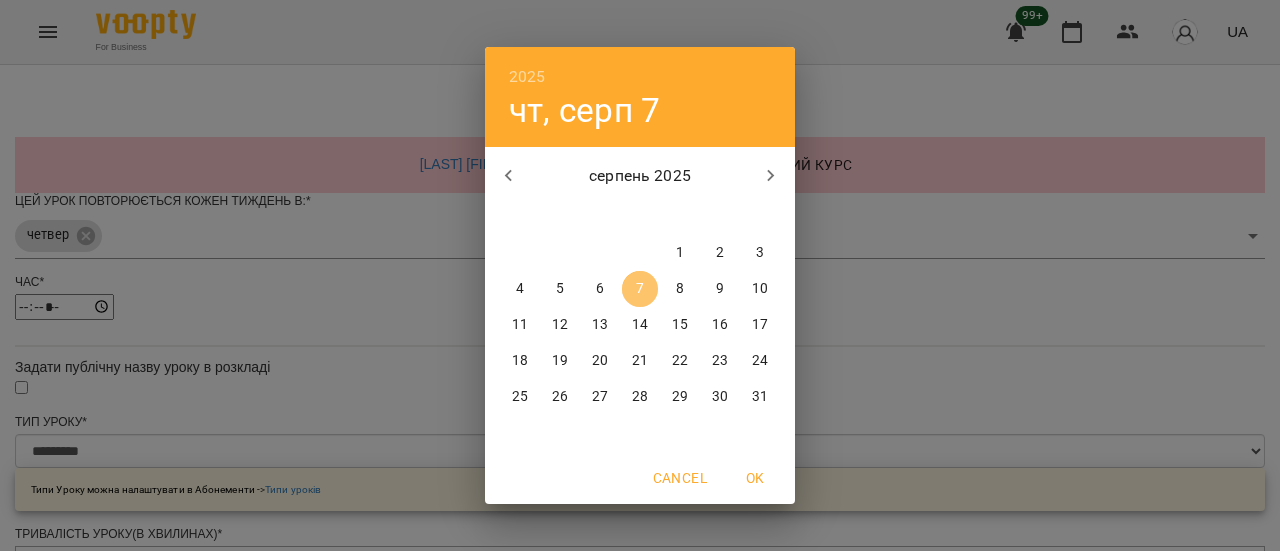 click on "7" at bounding box center [640, 289] 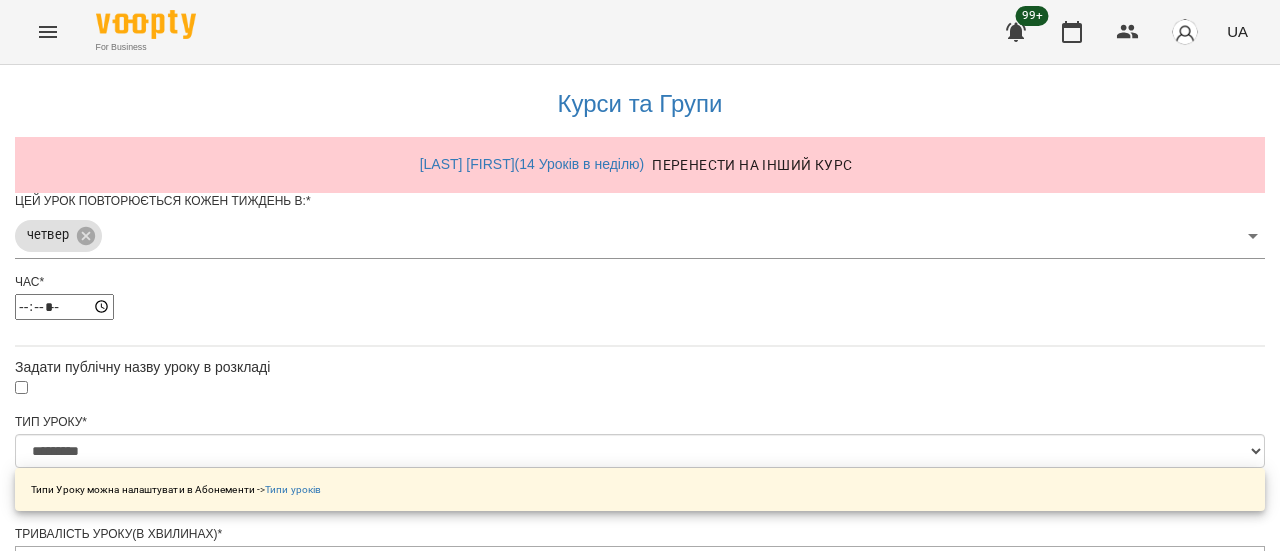 scroll, scrollTop: 899, scrollLeft: 0, axis: vertical 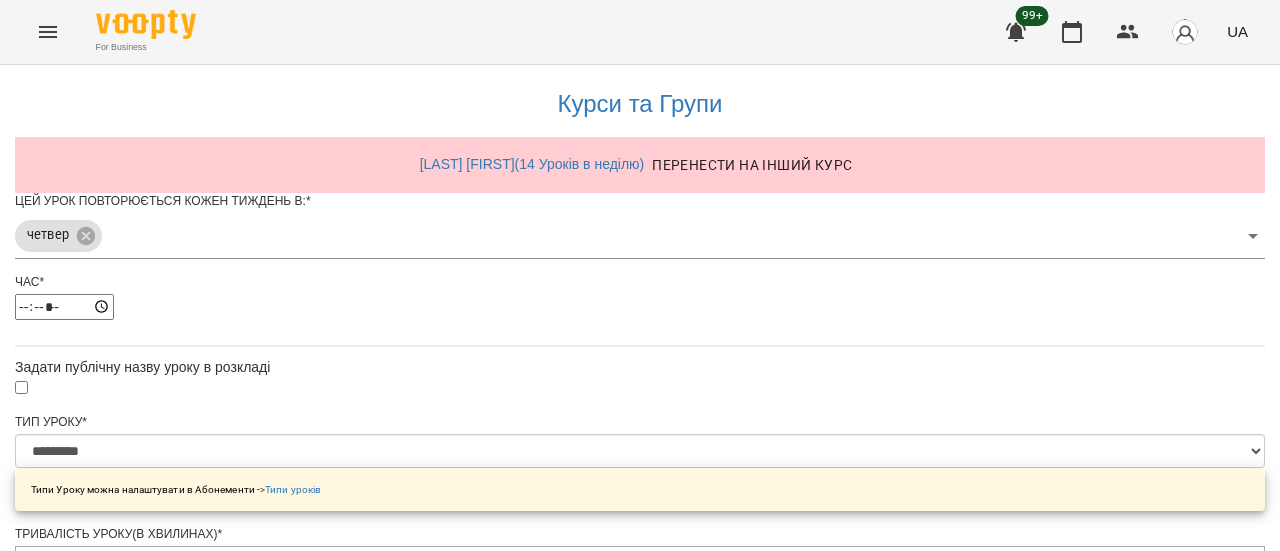 click on "**********" at bounding box center (108, 1332) 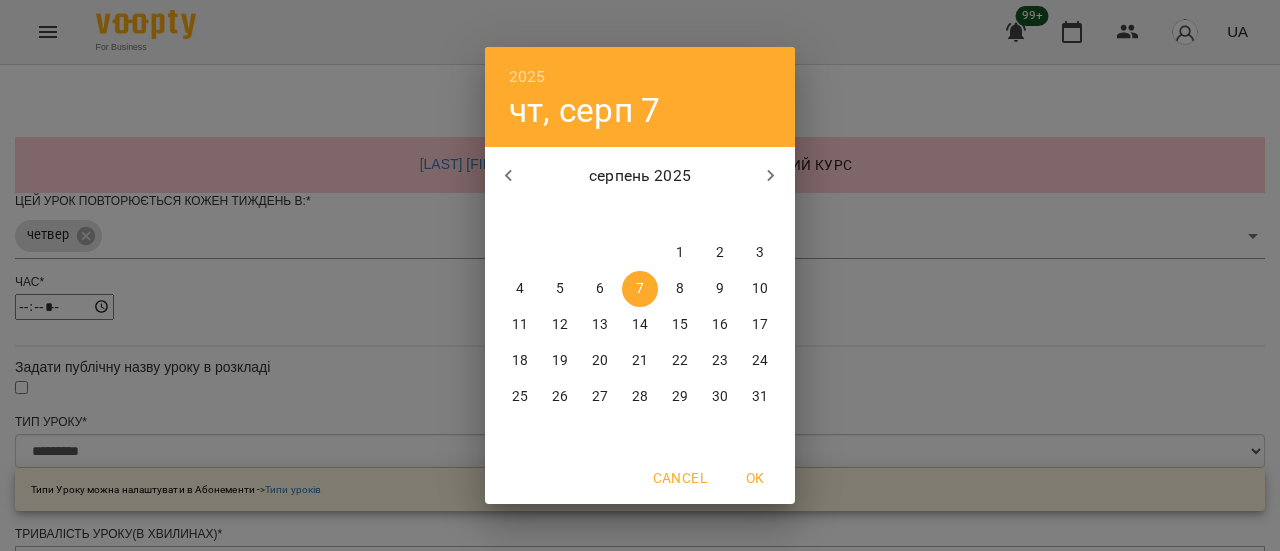 click on "7" at bounding box center [640, 289] 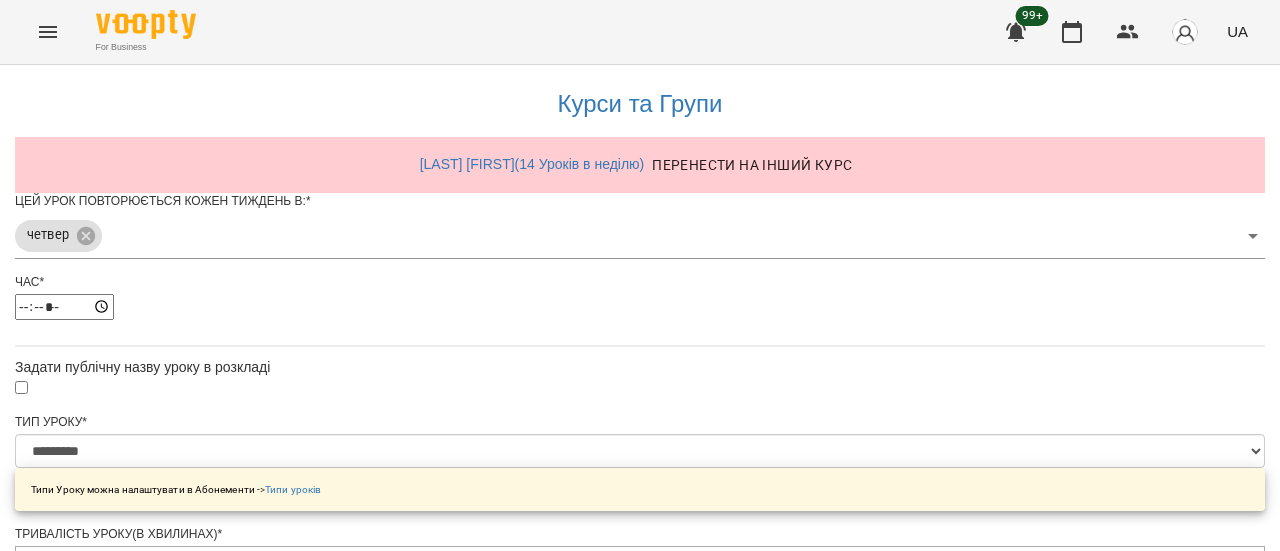 scroll, scrollTop: 970, scrollLeft: 0, axis: vertical 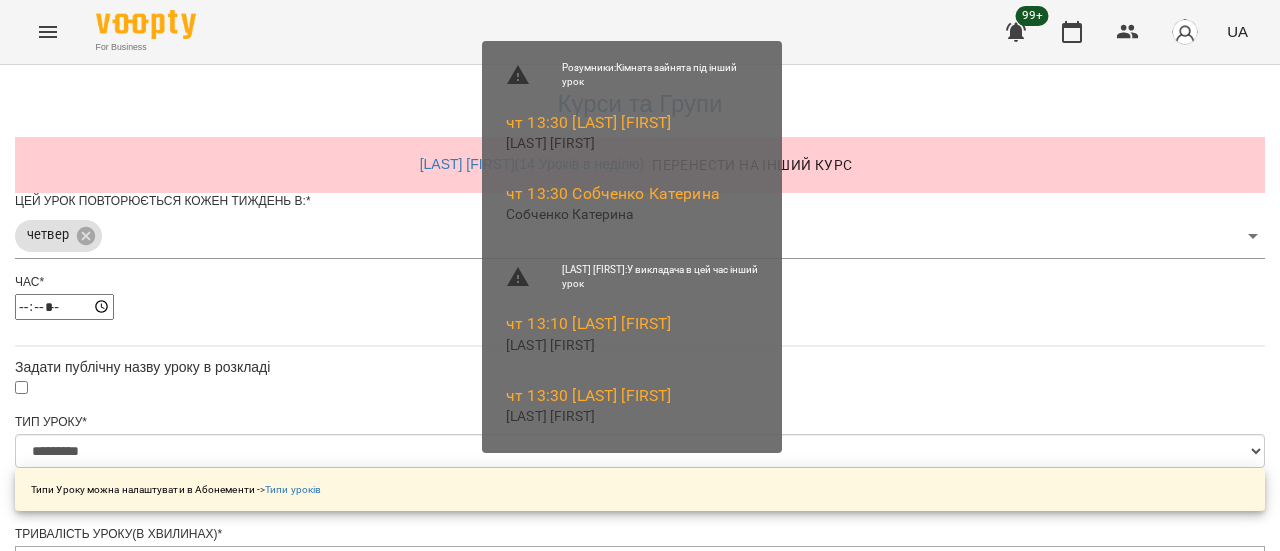 click on "Зберегти" at bounding box center [640, 1393] 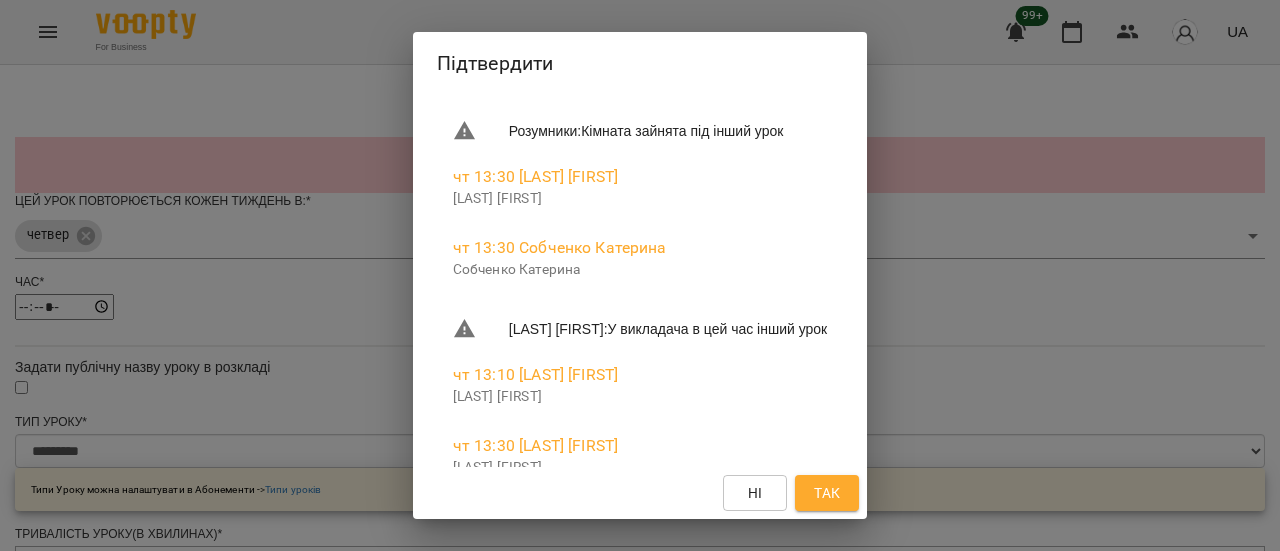 click on "Так" at bounding box center [827, 493] 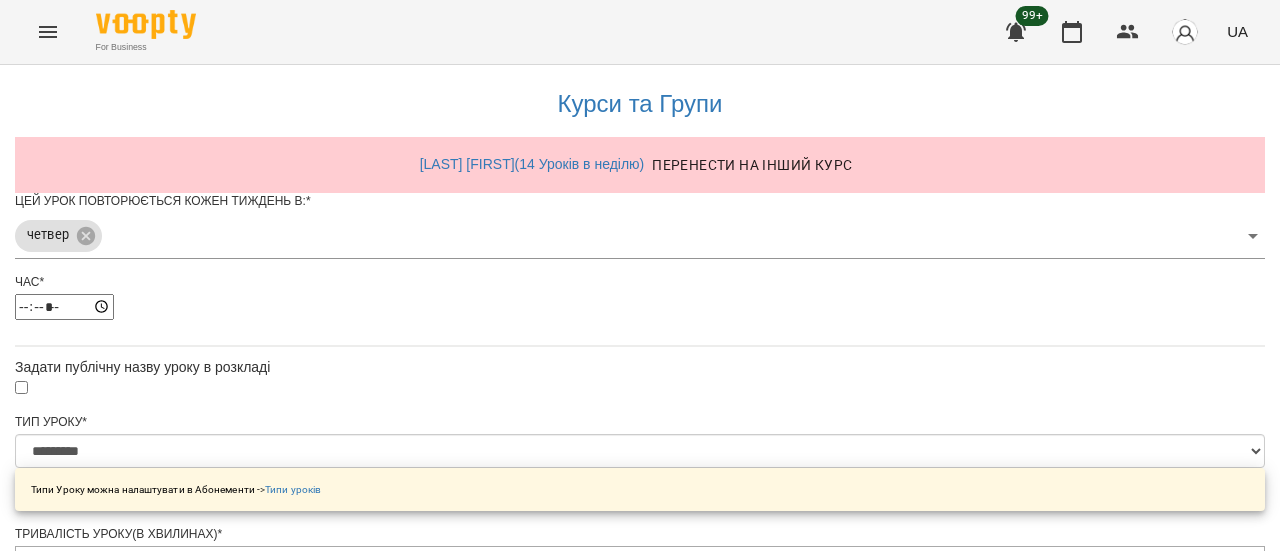 scroll, scrollTop: 0, scrollLeft: 0, axis: both 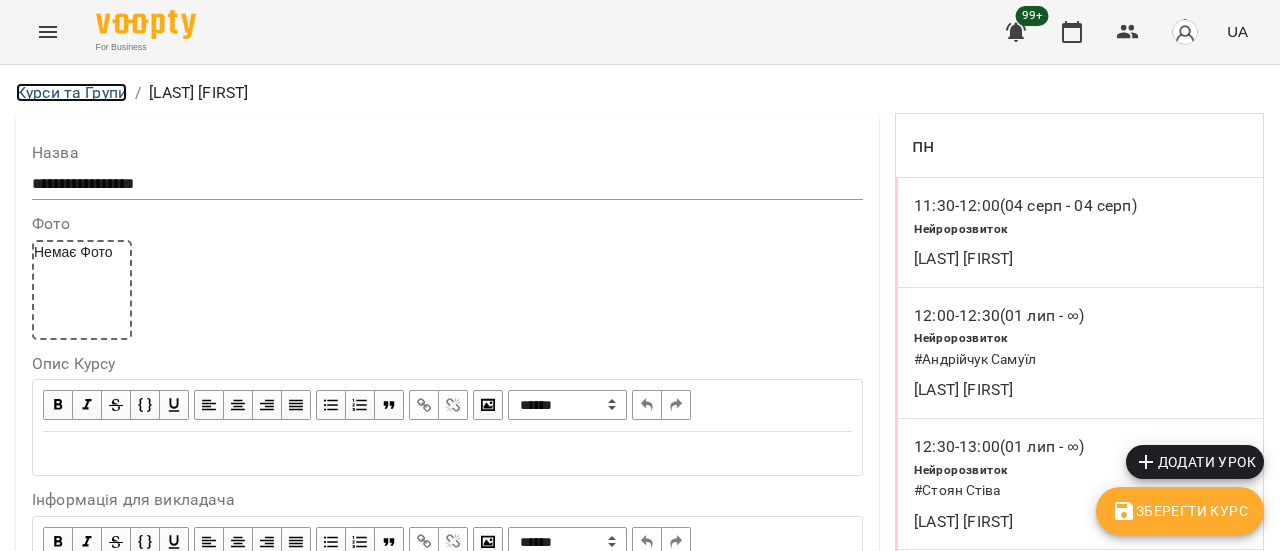 click on "Курси та Групи" at bounding box center (71, 92) 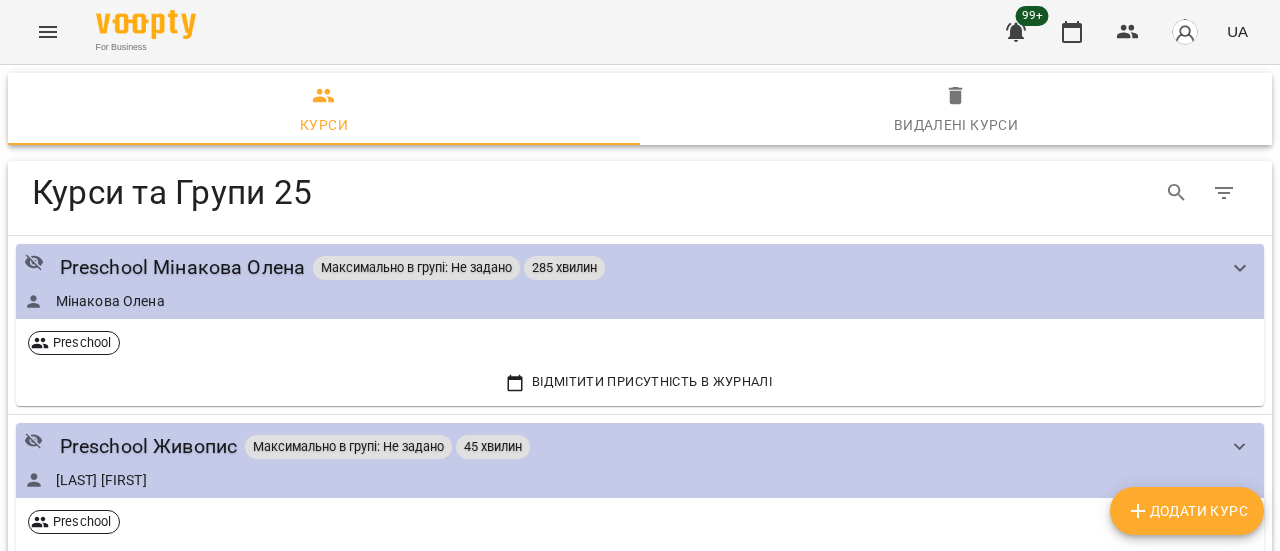 click 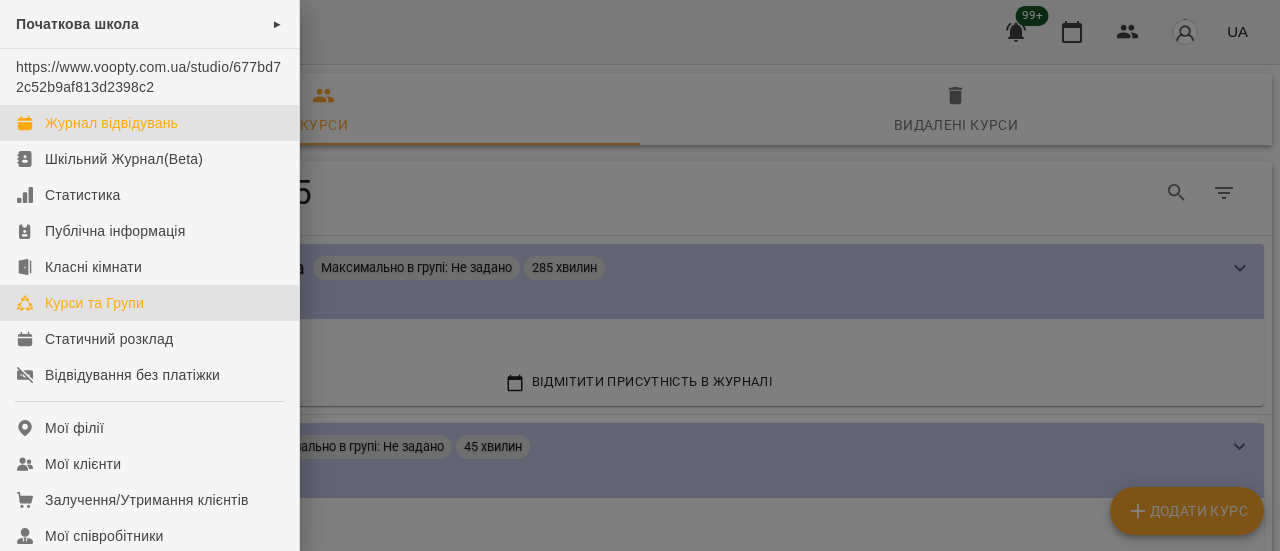 click on "Журнал відвідувань" at bounding box center (111, 123) 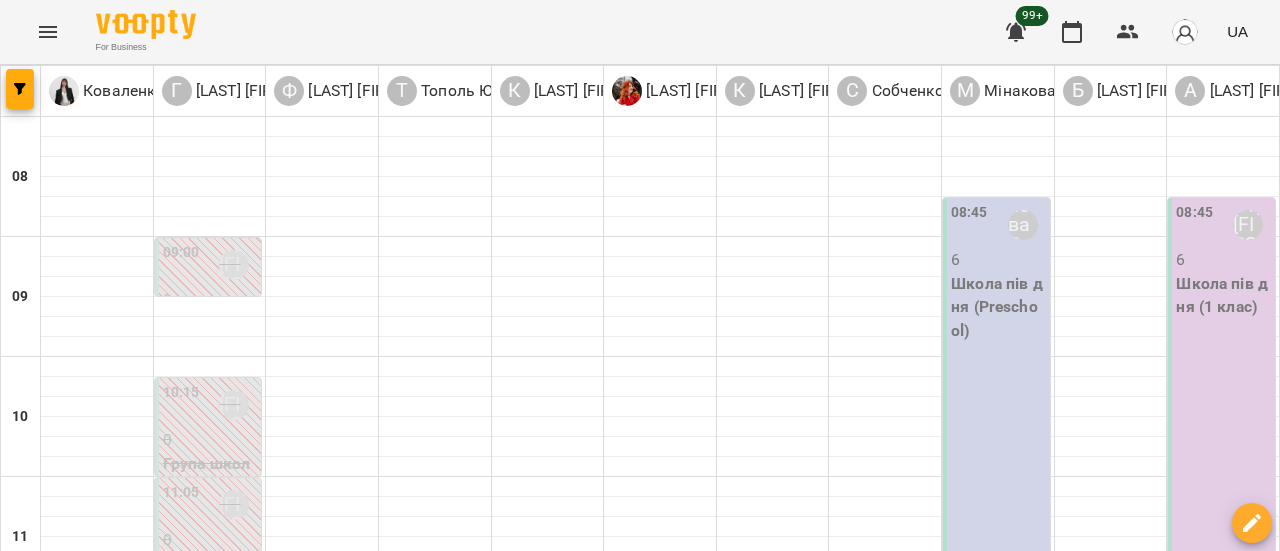 scroll, scrollTop: 100, scrollLeft: 0, axis: vertical 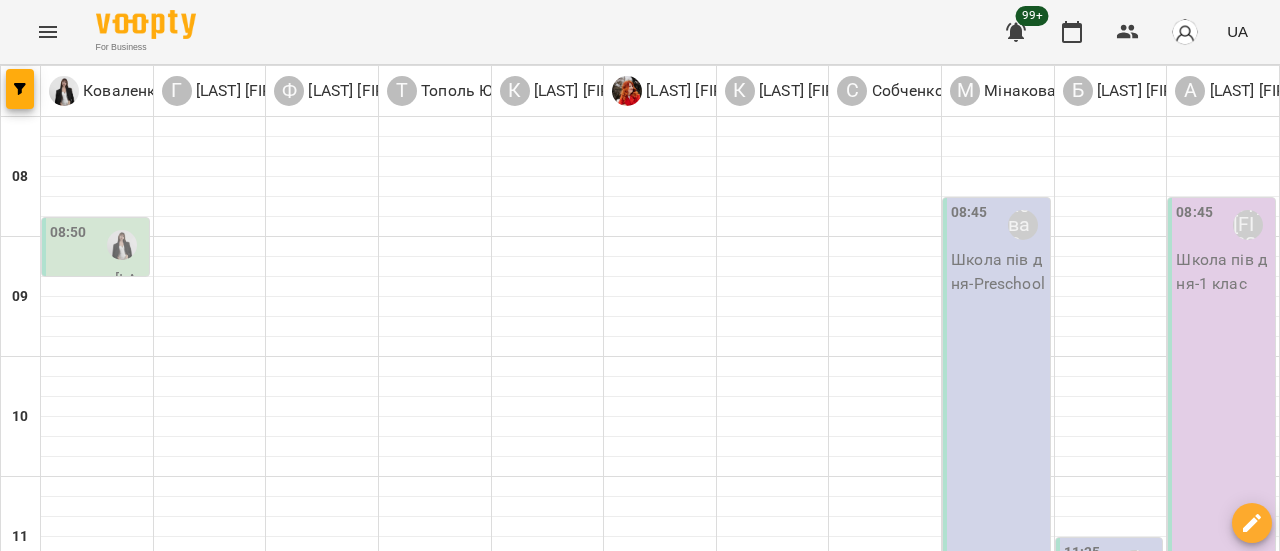 click on "ГПД школа - ГПД Preschool" at bounding box center [548, 863] 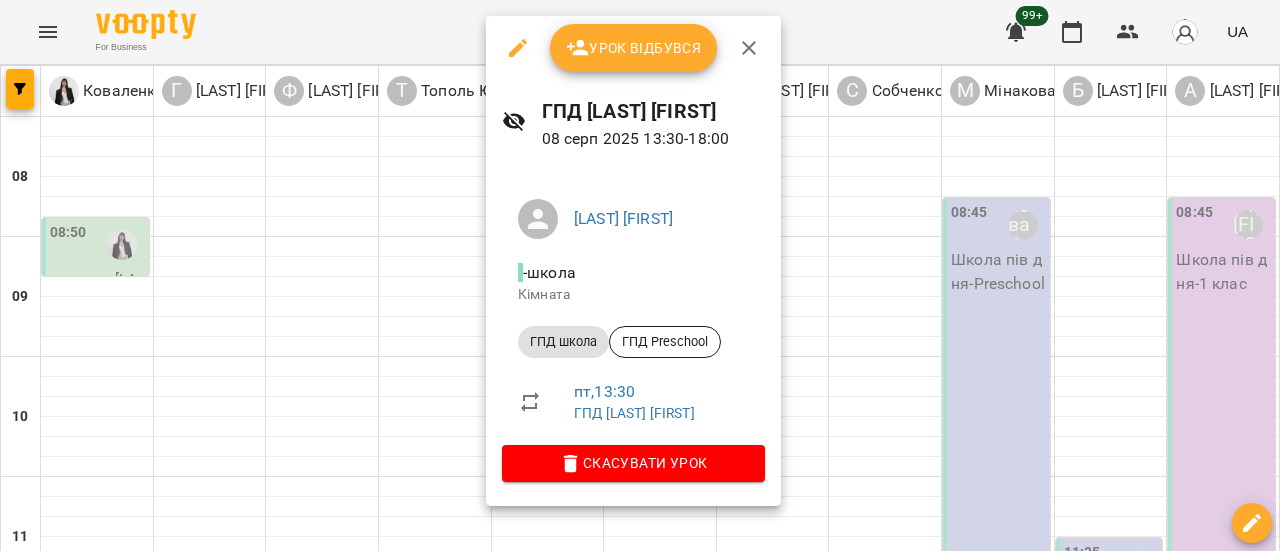 click 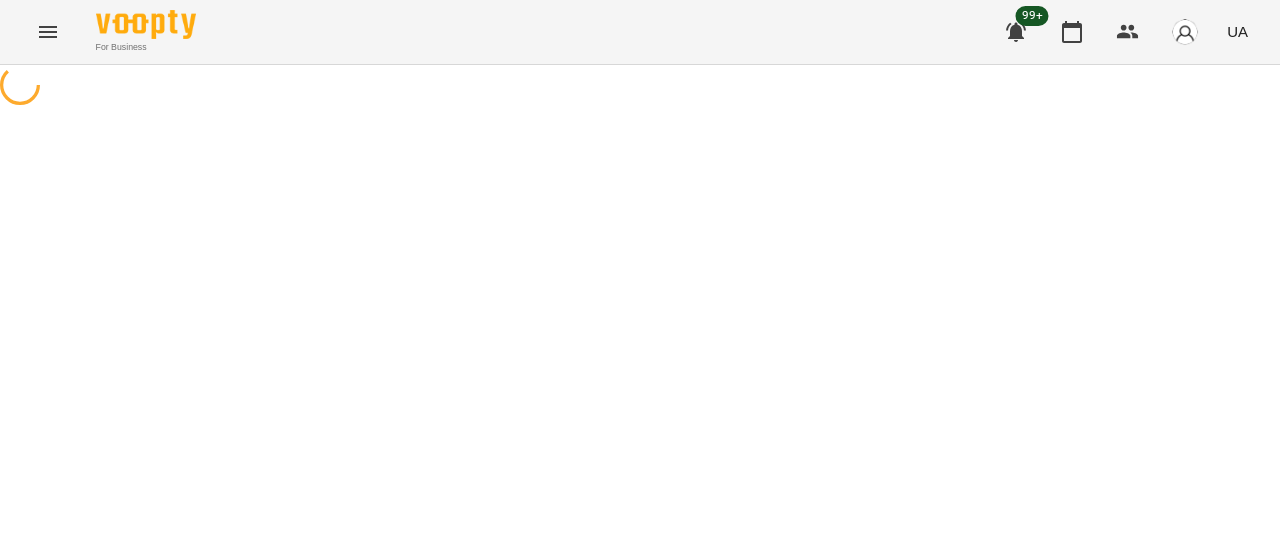 select on "*********" 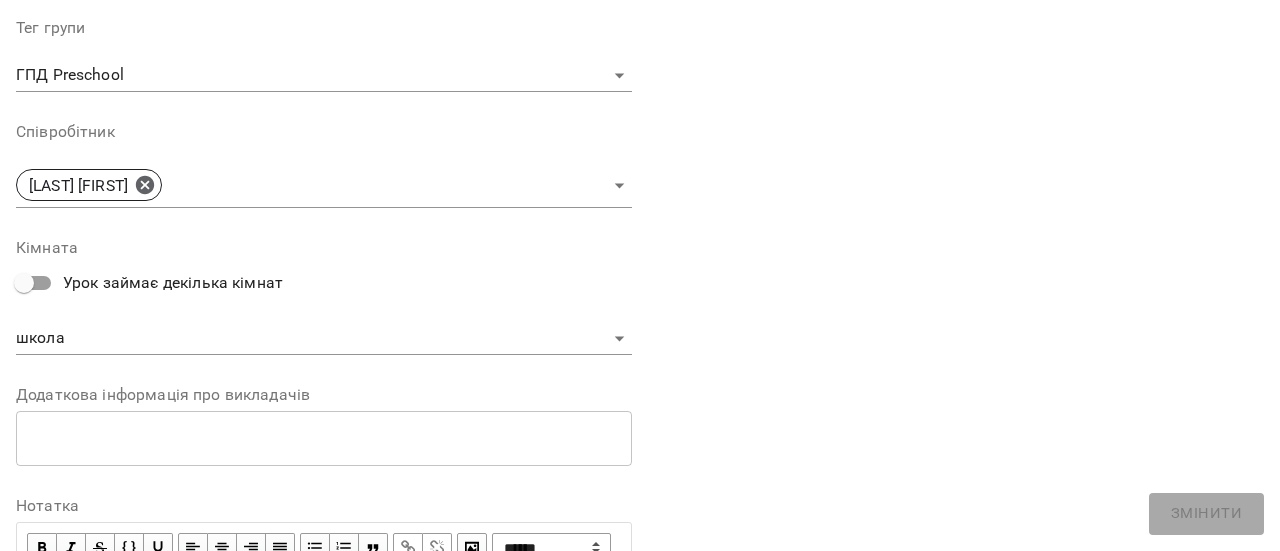 scroll, scrollTop: 390, scrollLeft: 0, axis: vertical 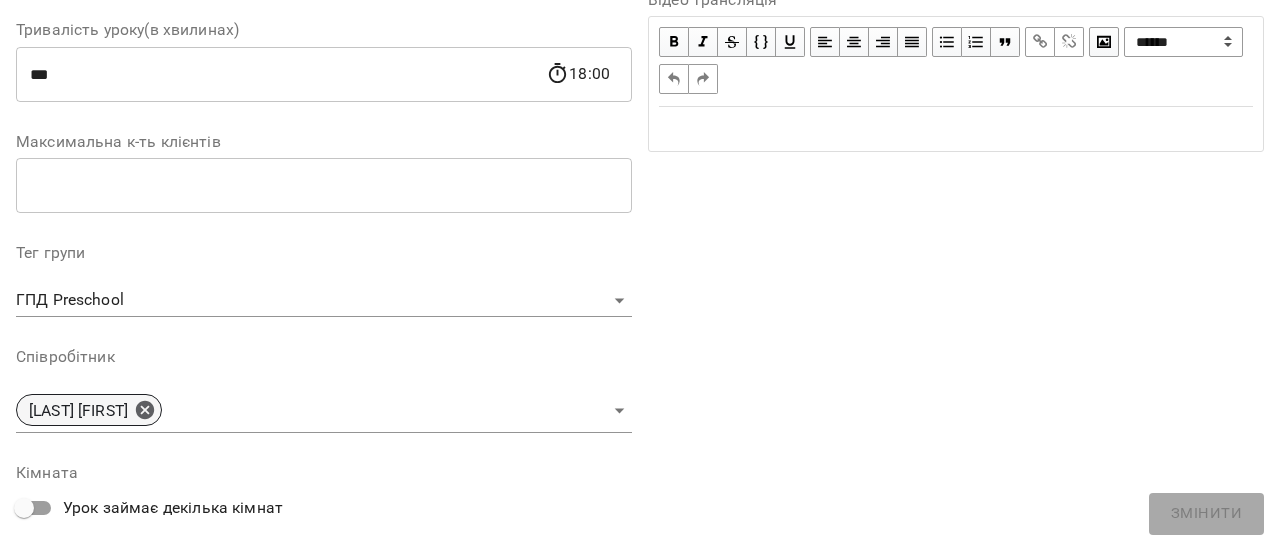 click 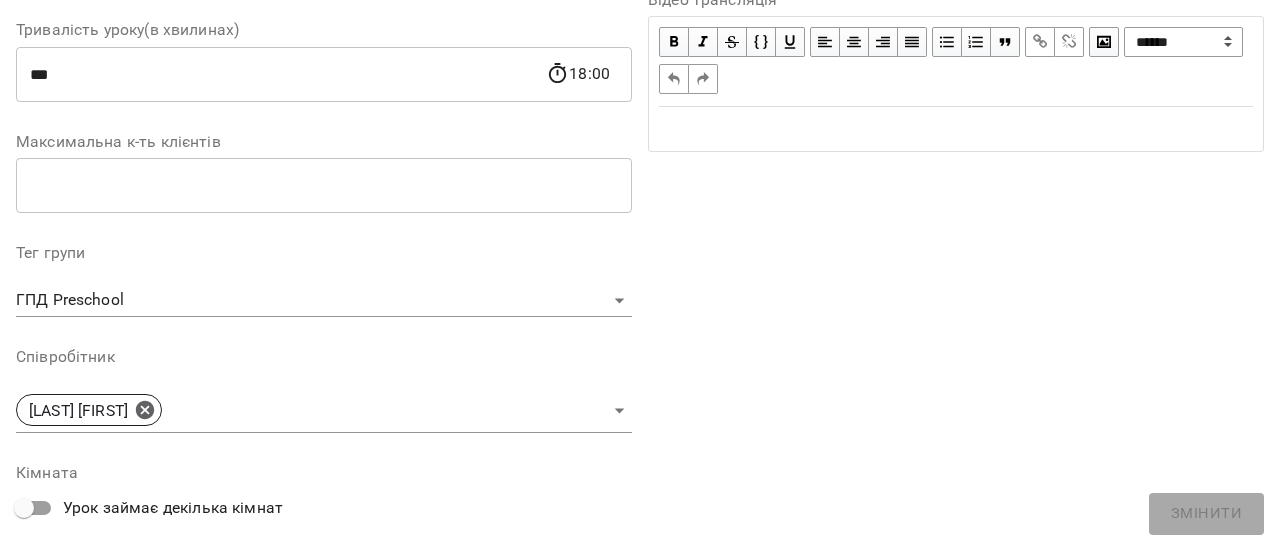 type 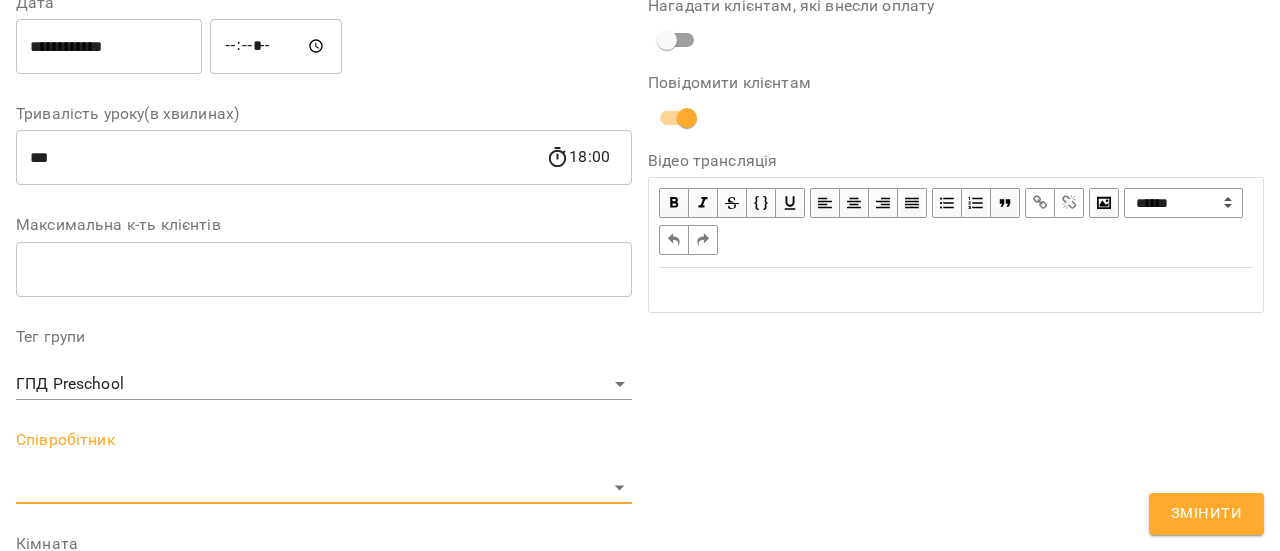 scroll, scrollTop: 474, scrollLeft: 0, axis: vertical 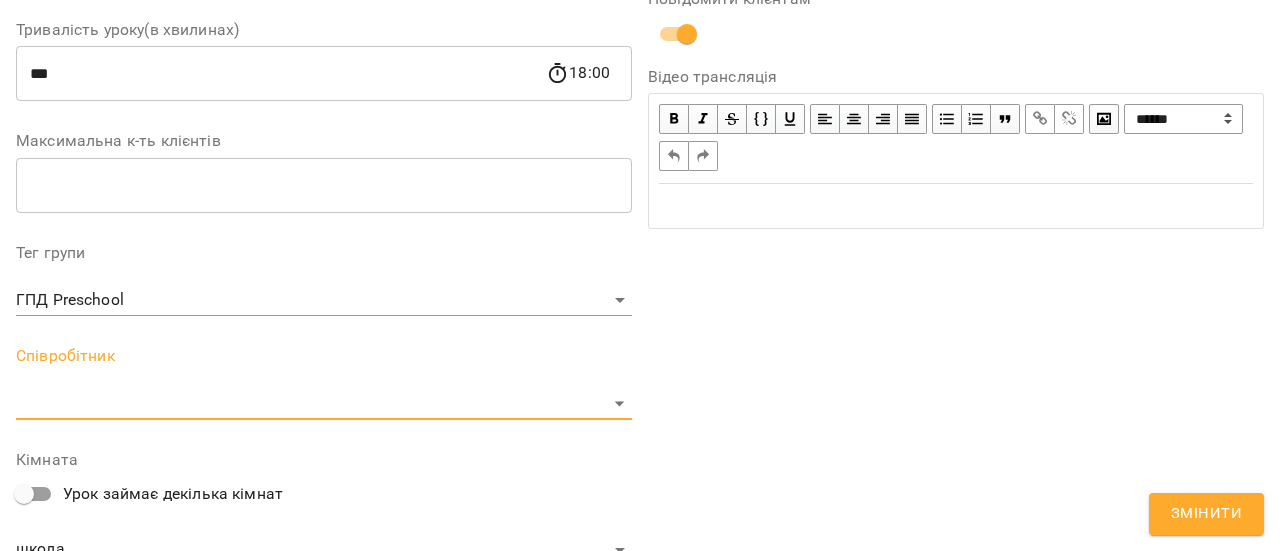 click on "Змінити" at bounding box center [1206, 514] 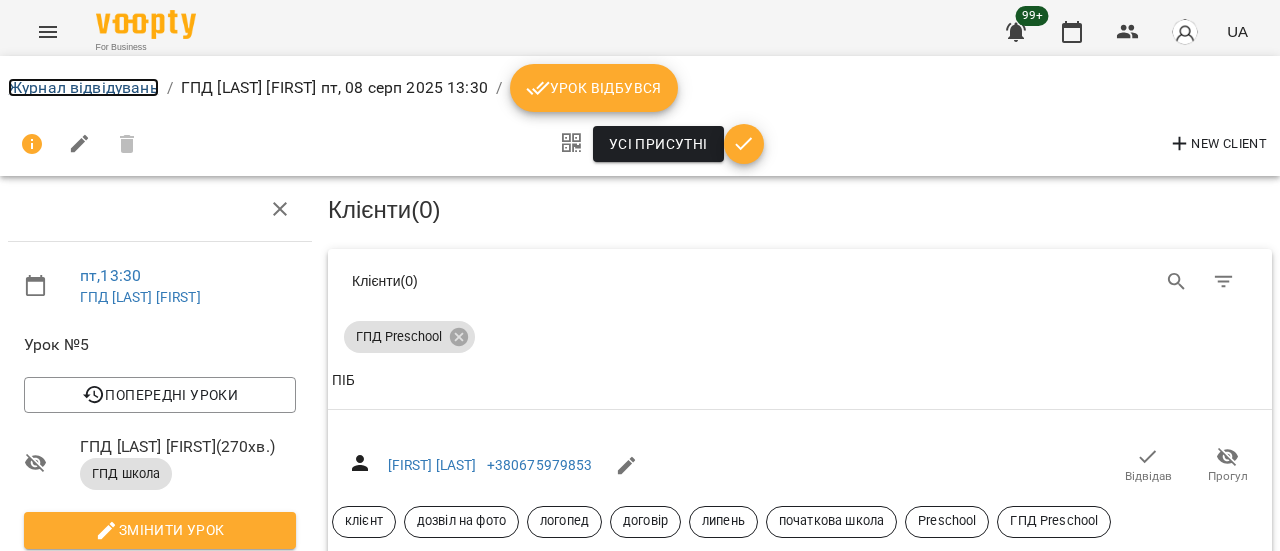 click on "Журнал відвідувань" at bounding box center [83, 87] 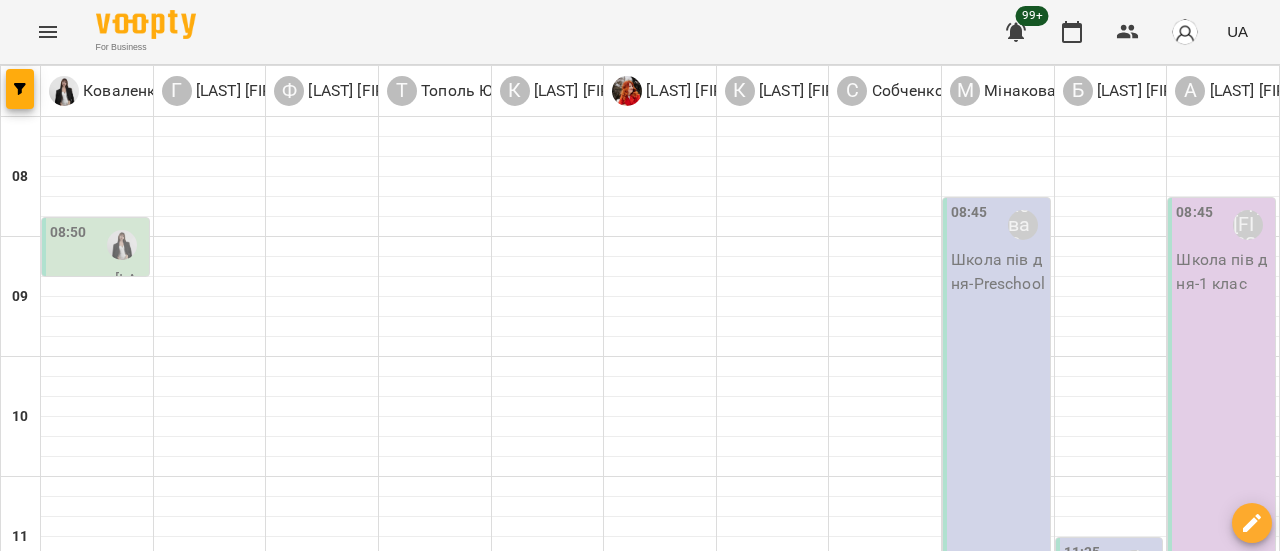 scroll, scrollTop: 0, scrollLeft: 0, axis: both 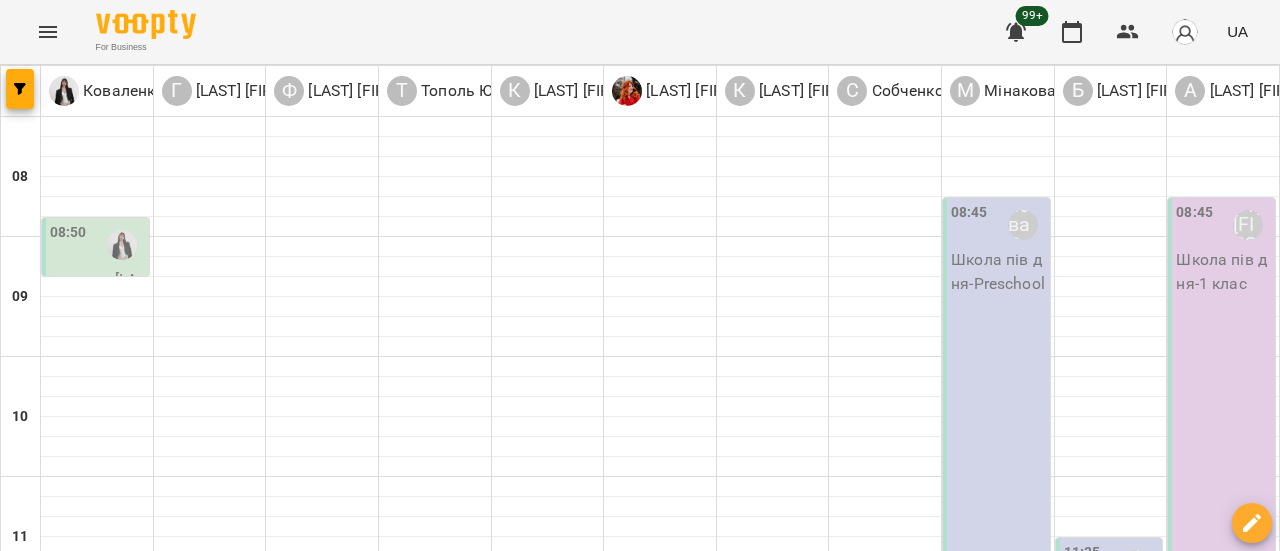 click 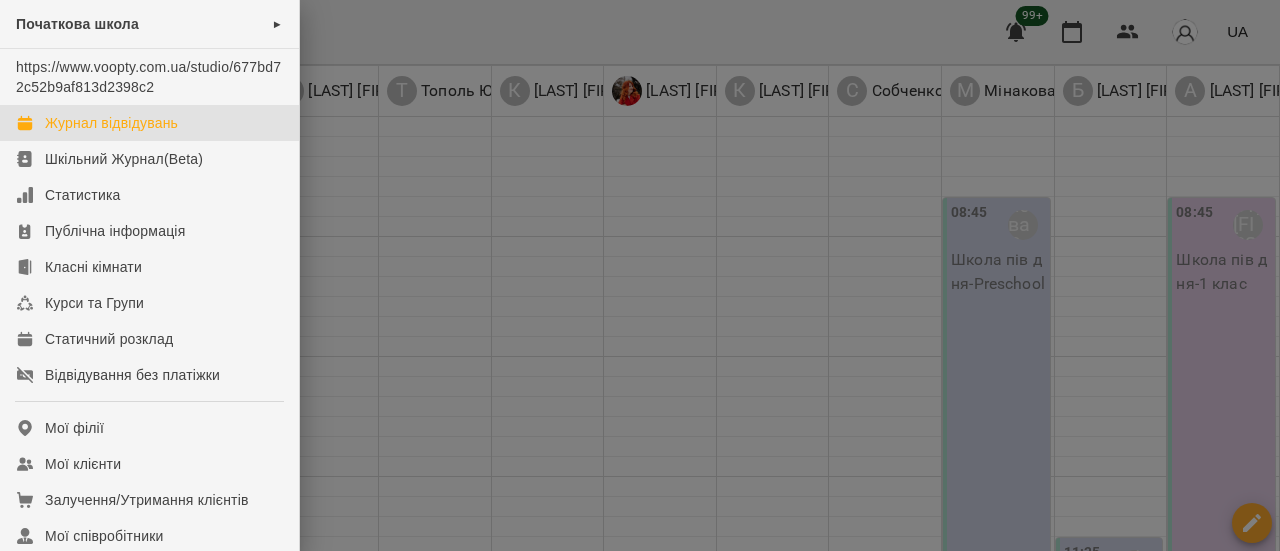 click on "Журнал відвідувань" at bounding box center [111, 123] 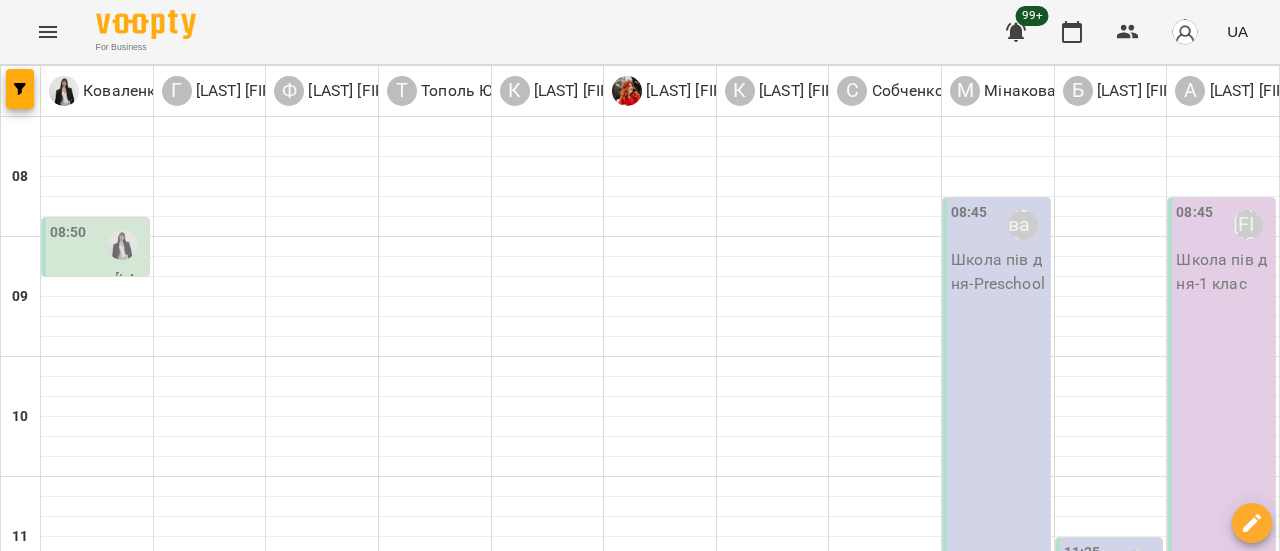 click on "чт" at bounding box center [654, 1583] 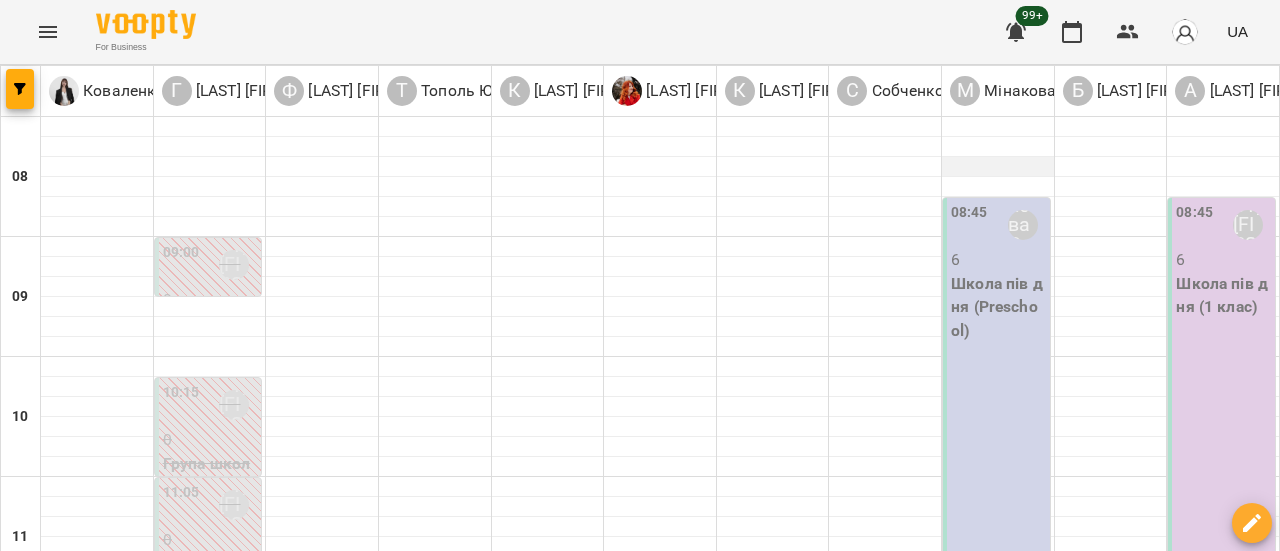 scroll, scrollTop: 0, scrollLeft: 0, axis: both 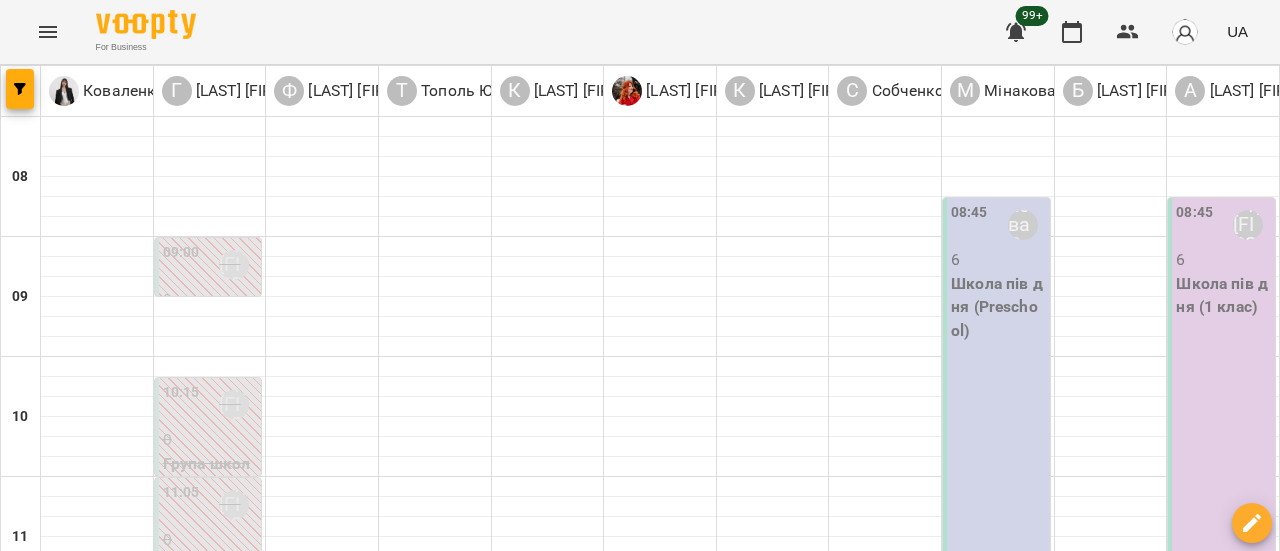 click on "Школа пів дня (Preschool)" at bounding box center (998, 307) 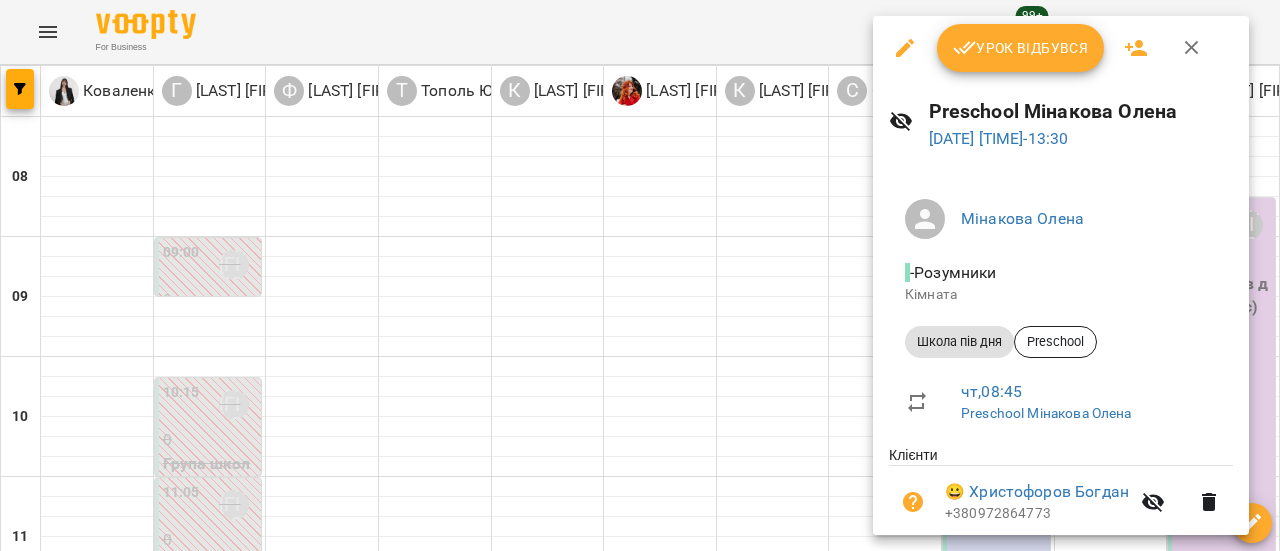click on "Урок відбувся" at bounding box center (1021, 48) 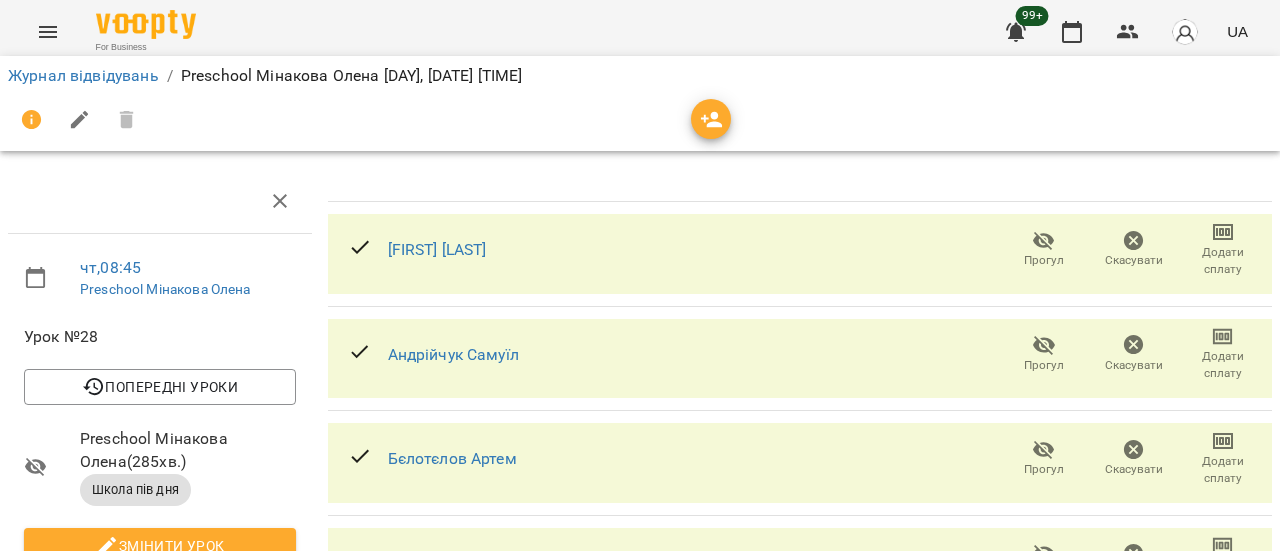 scroll, scrollTop: 300, scrollLeft: 0, axis: vertical 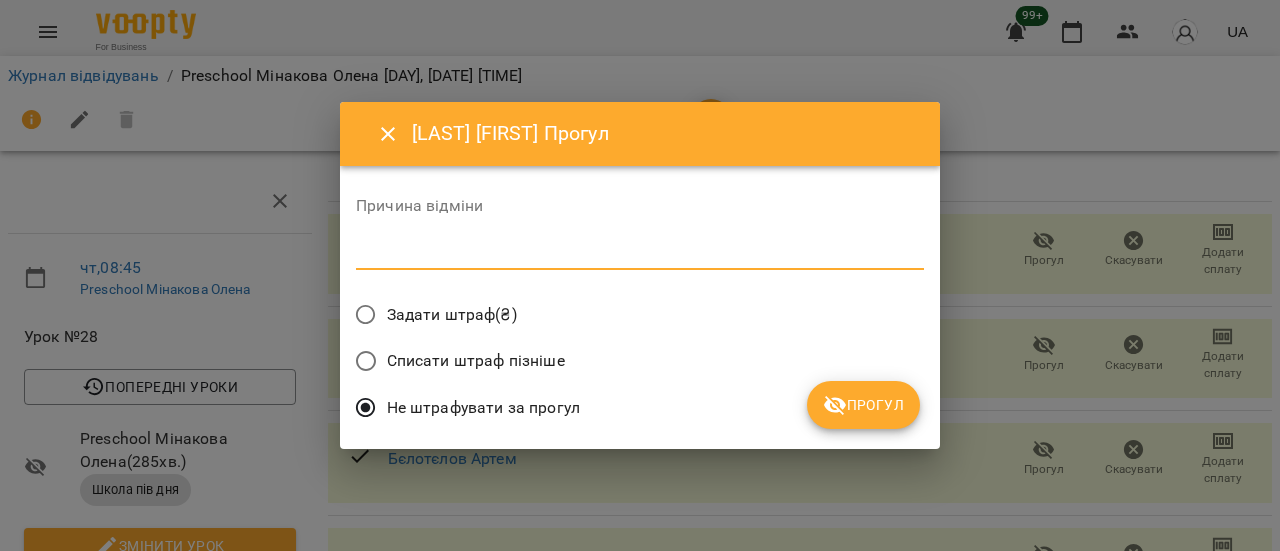 click at bounding box center (640, 253) 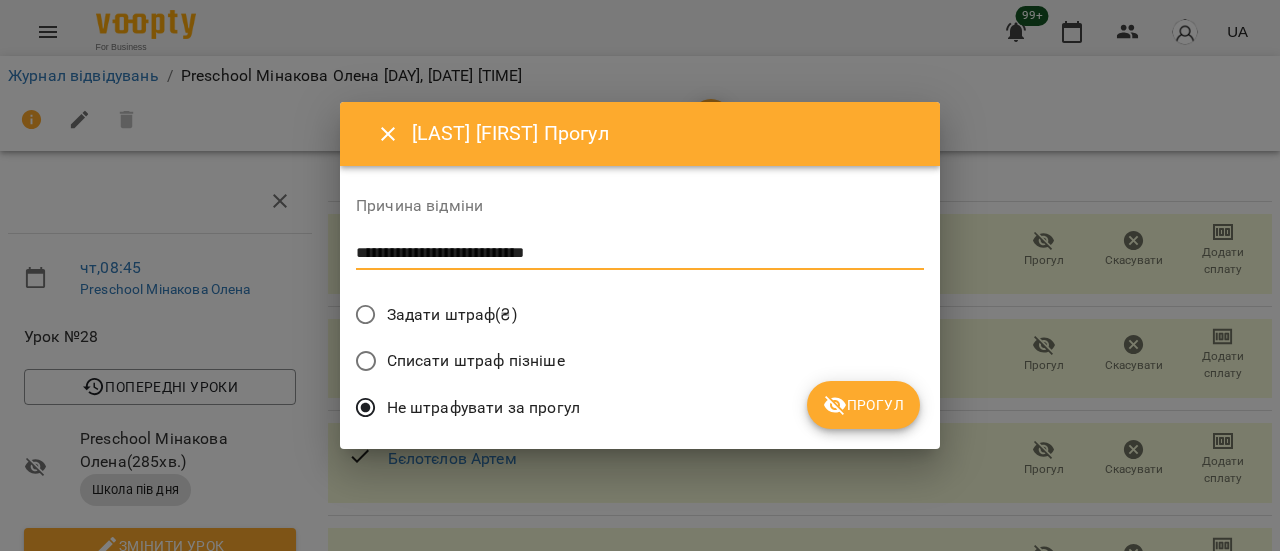 type on "**********" 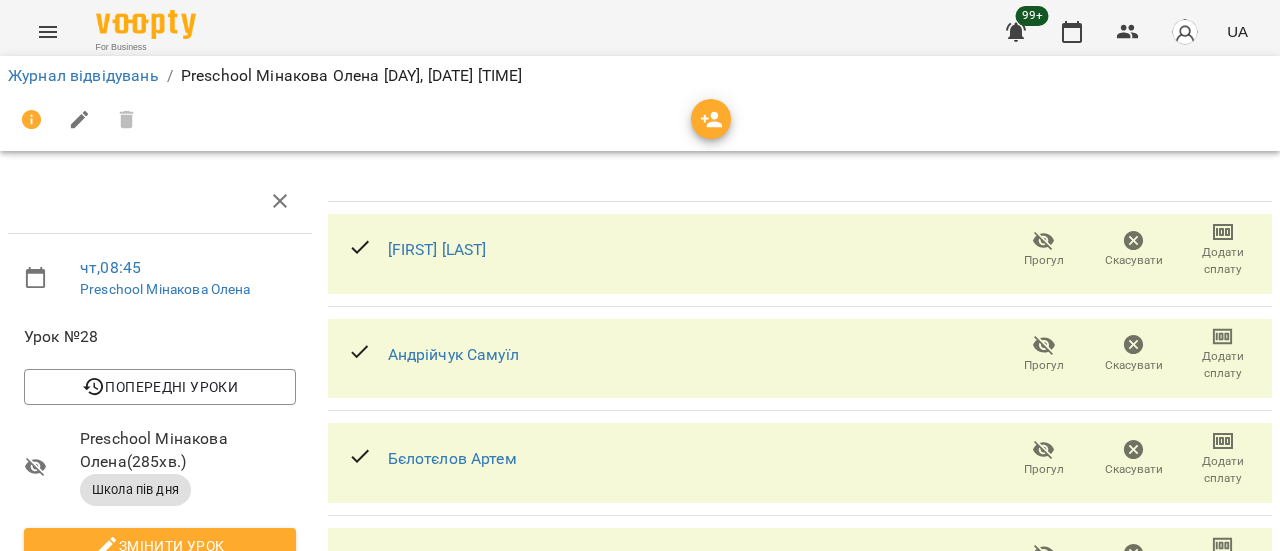 scroll, scrollTop: 106, scrollLeft: 0, axis: vertical 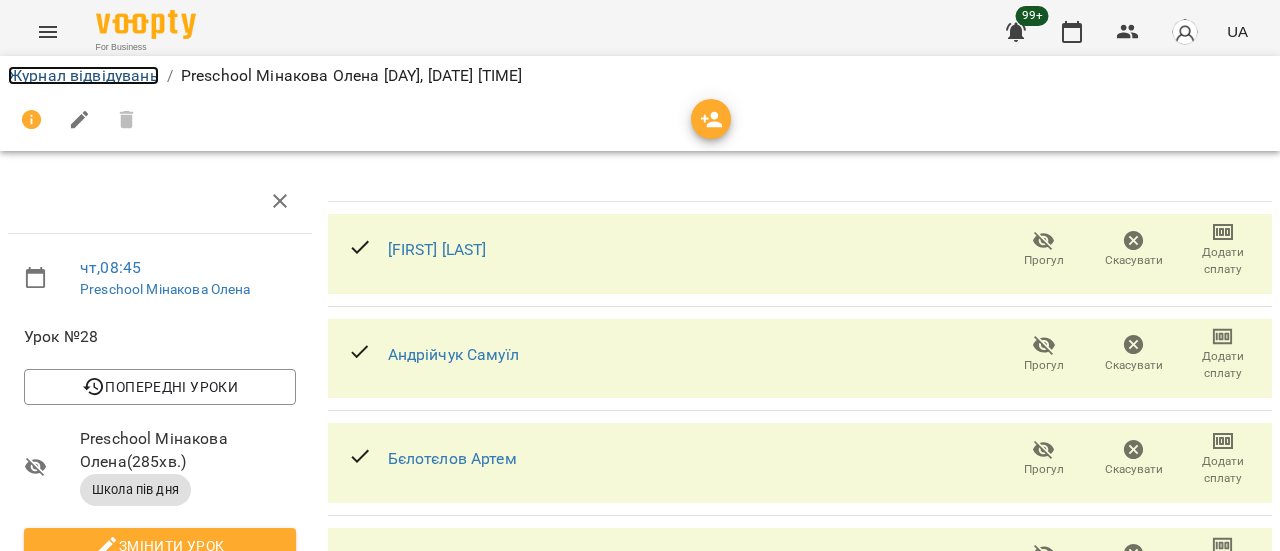 click on "Журнал відвідувань" at bounding box center (83, 75) 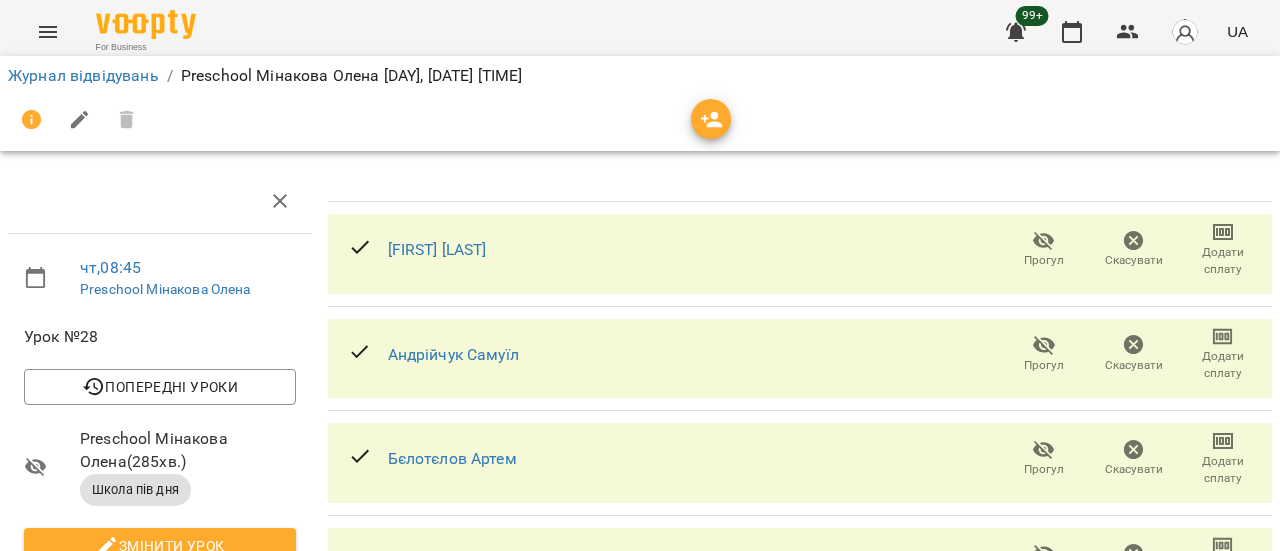 scroll, scrollTop: 0, scrollLeft: 0, axis: both 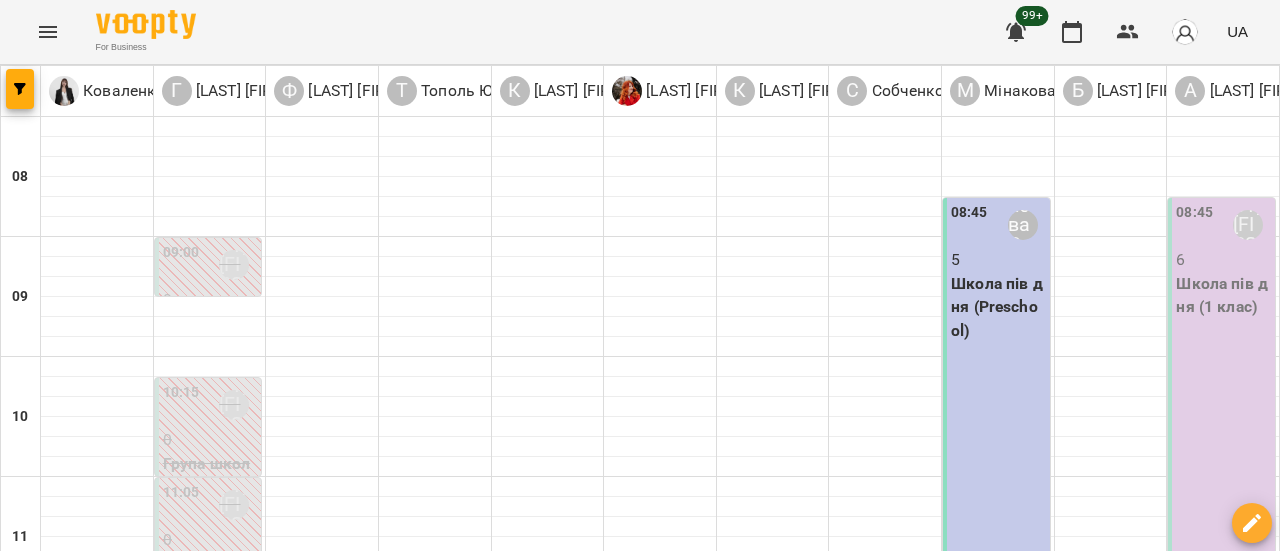 click on "Школа пів дня (1 клас)" at bounding box center [1223, 295] 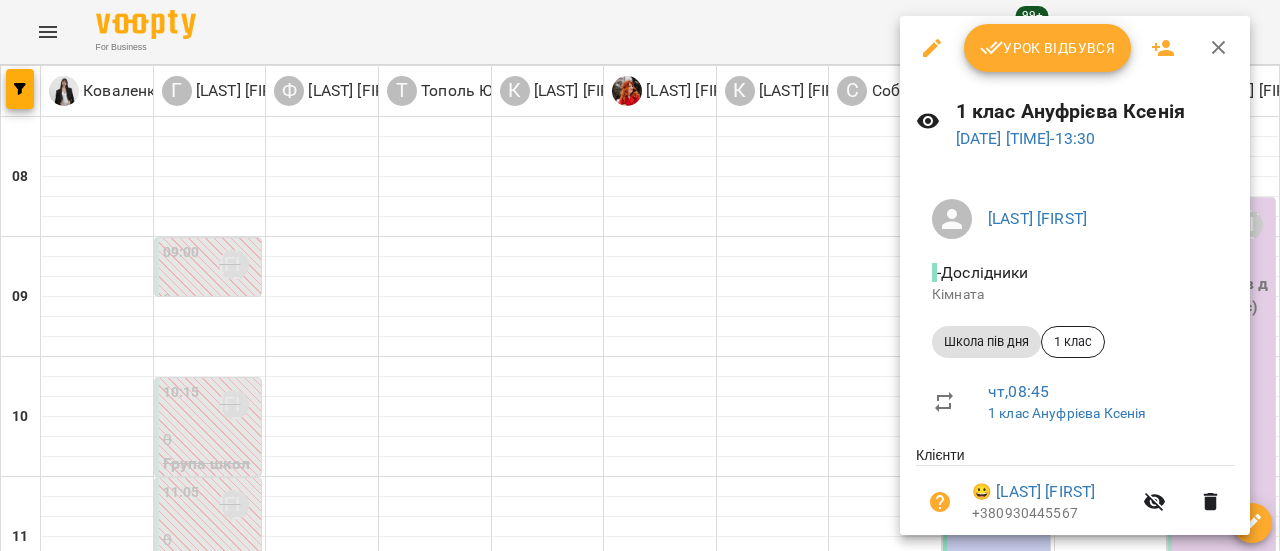 click on "Урок відбувся" at bounding box center [1048, 48] 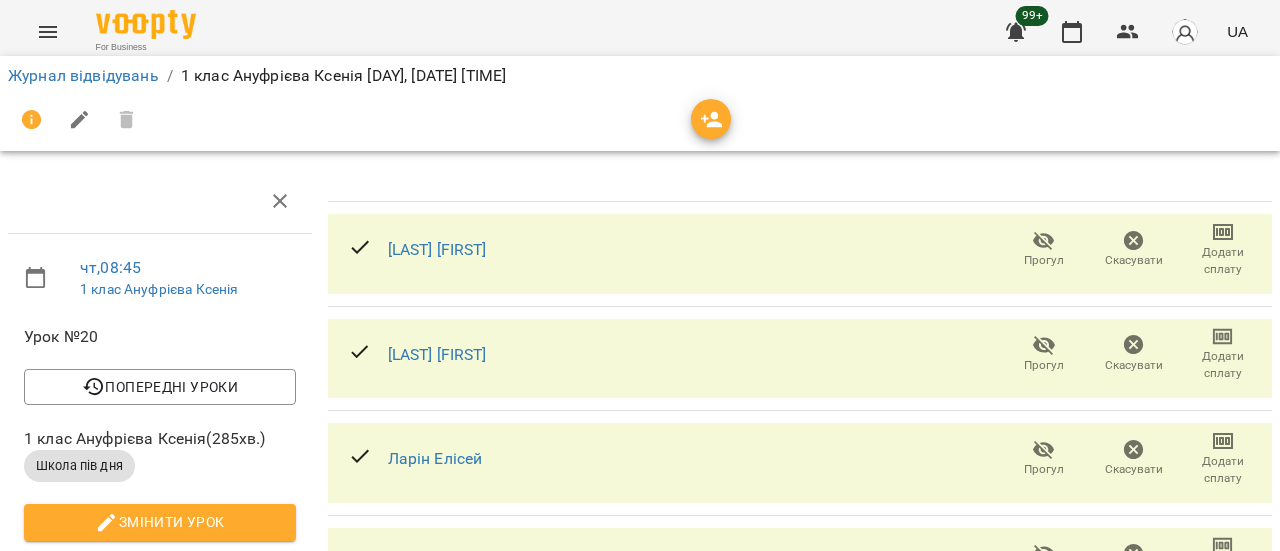scroll, scrollTop: 0, scrollLeft: 0, axis: both 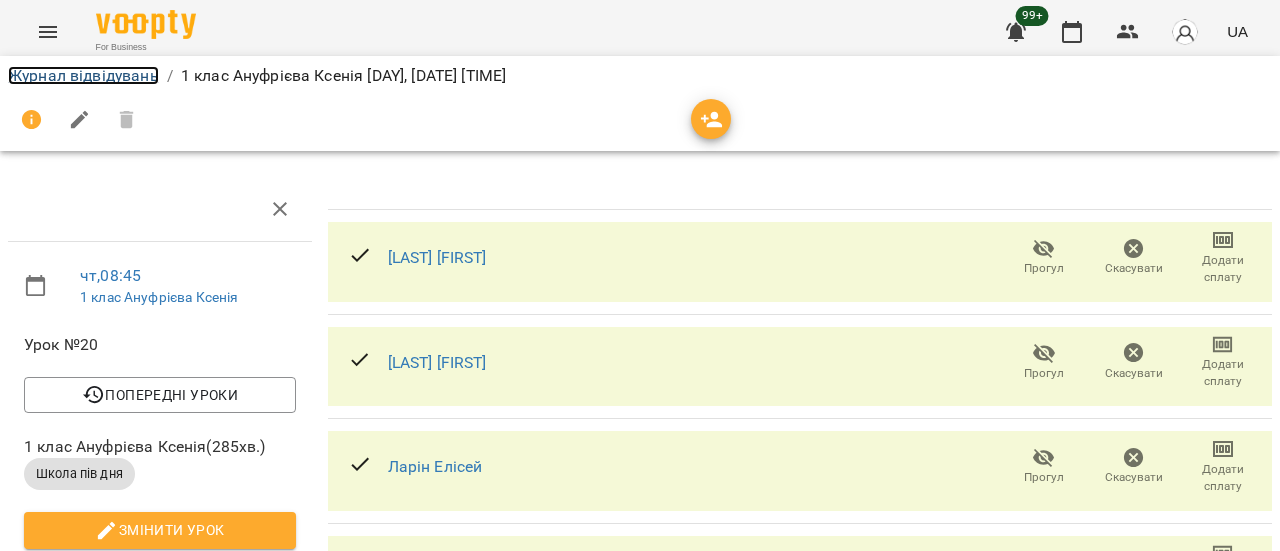 click on "Журнал відвідувань" at bounding box center [83, 75] 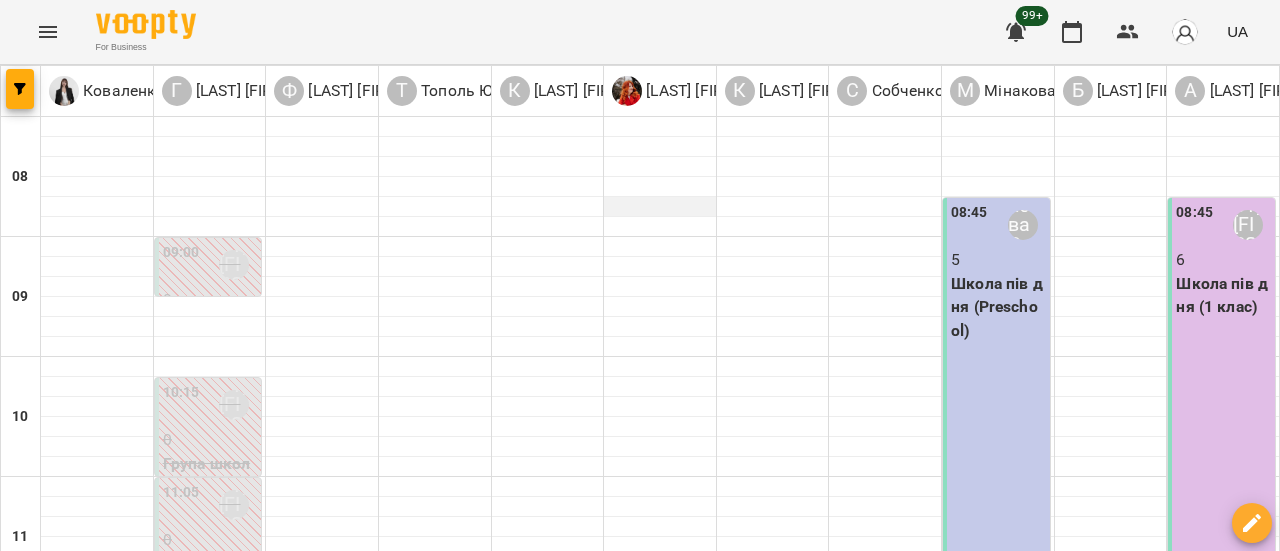 scroll, scrollTop: 0, scrollLeft: 0, axis: both 